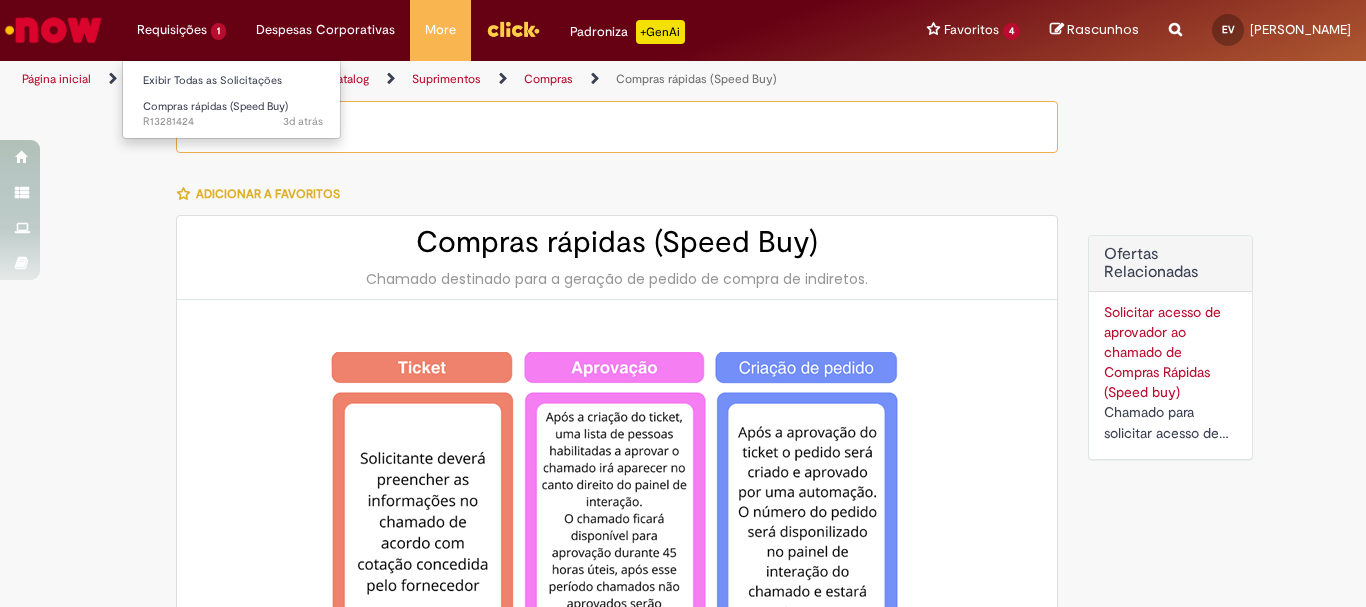 scroll, scrollTop: 0, scrollLeft: 0, axis: both 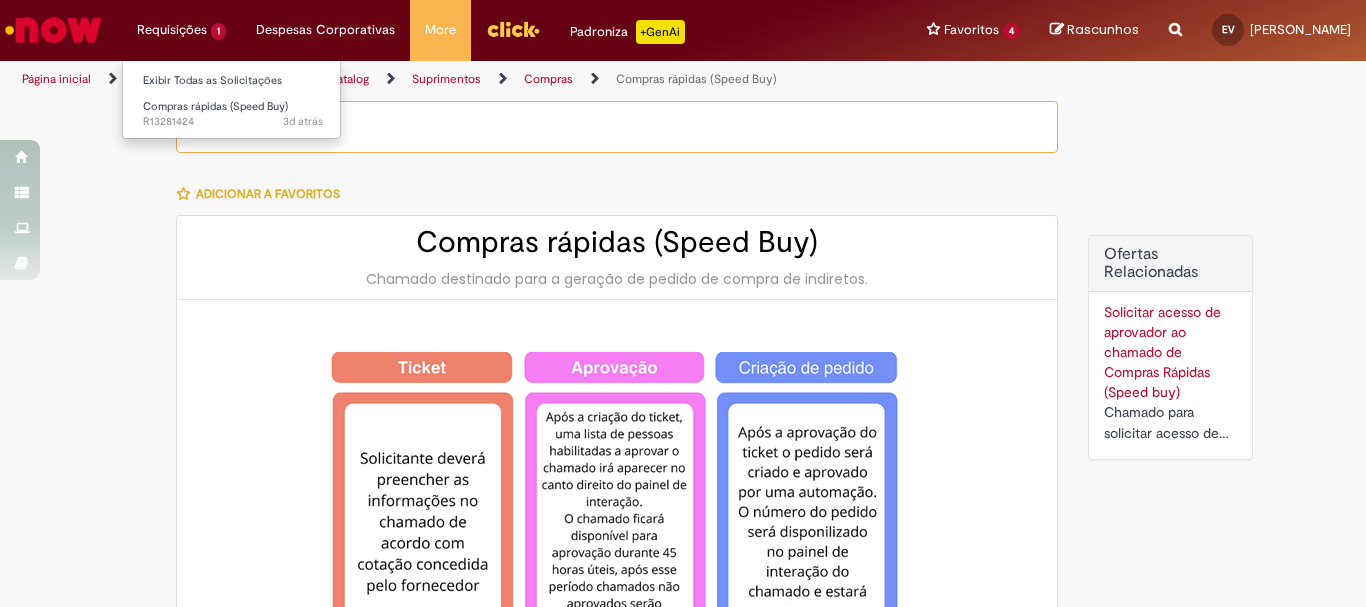 type on "**********" 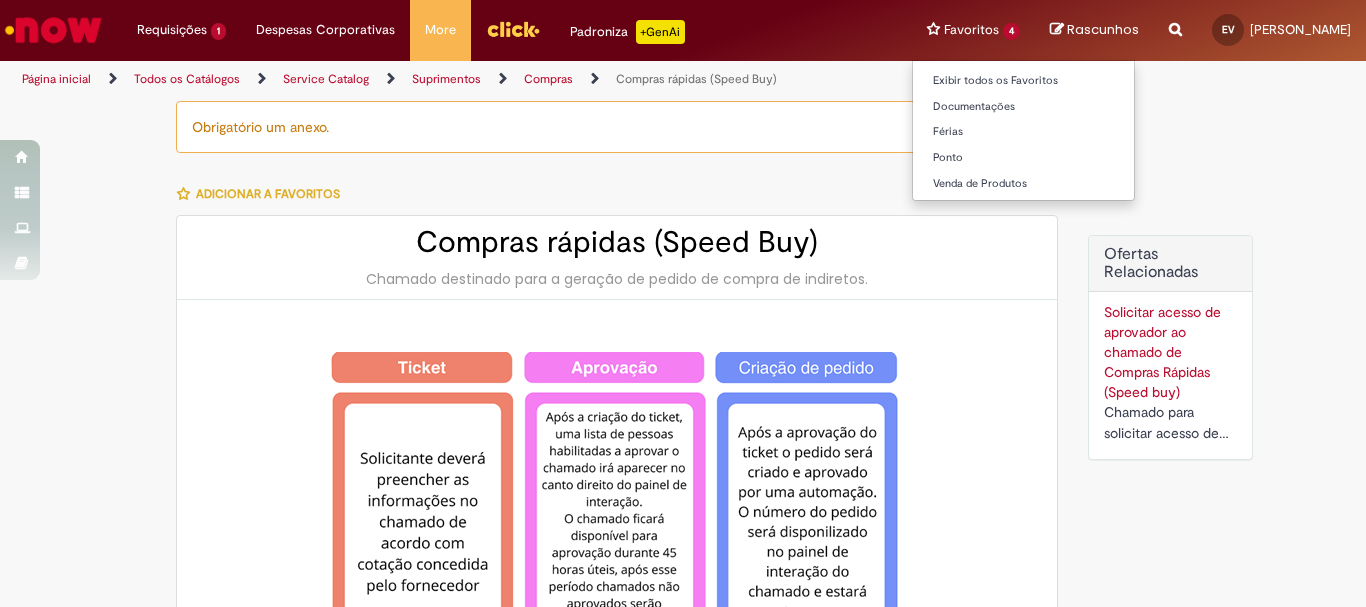 click on "Favoritos   4
Exibir todos os Favoritos
Documentações
Férias
[GEOGRAPHIC_DATA]
Venda de Produtos" at bounding box center [973, 30] 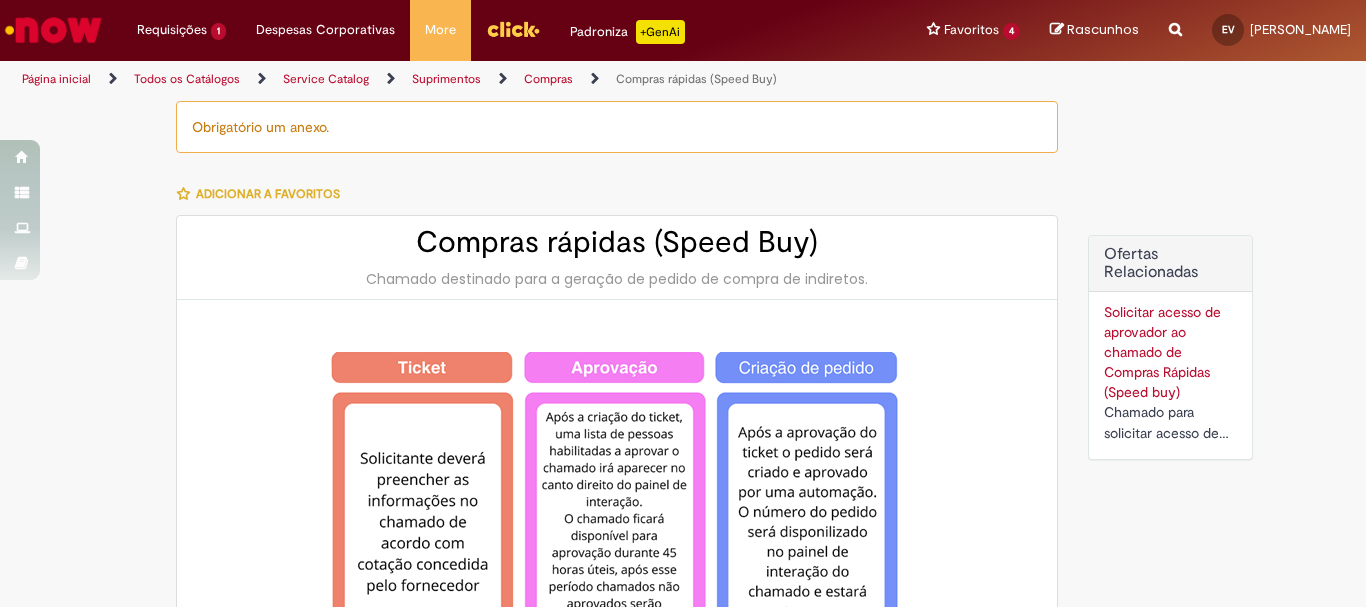 click on "Compras rápidas (Speed Buy)
Chamado destinado para a geração de pedido de compra de indiretos." at bounding box center [617, 258] 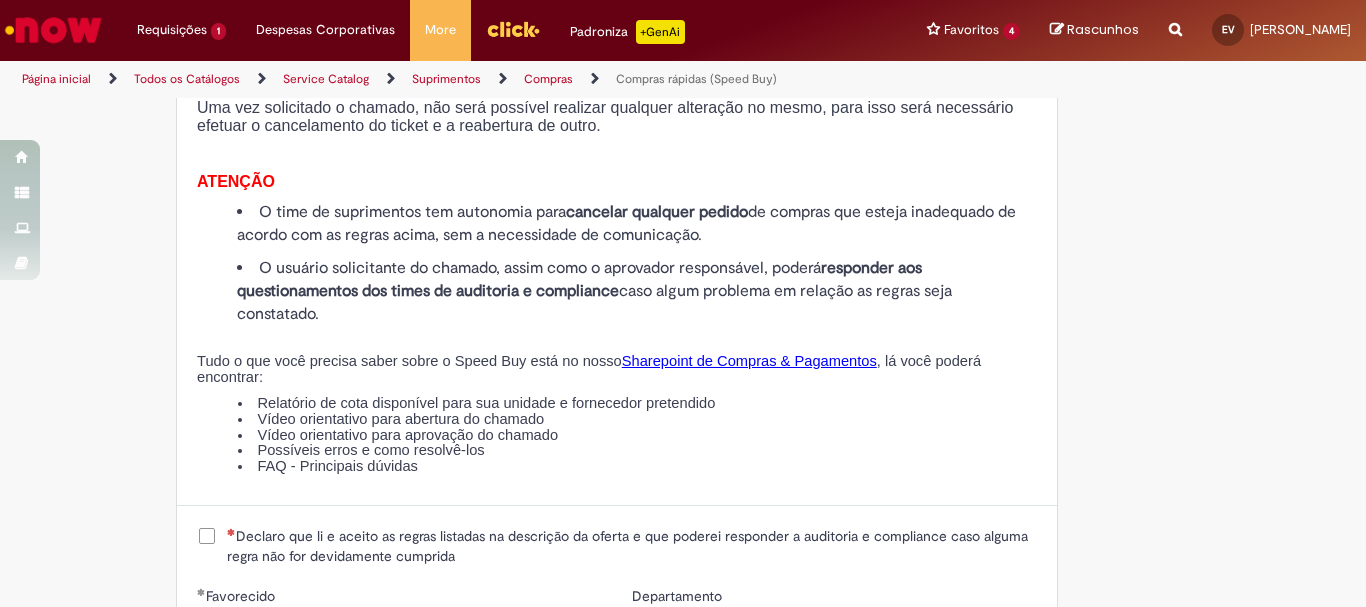 scroll, scrollTop: 2300, scrollLeft: 0, axis: vertical 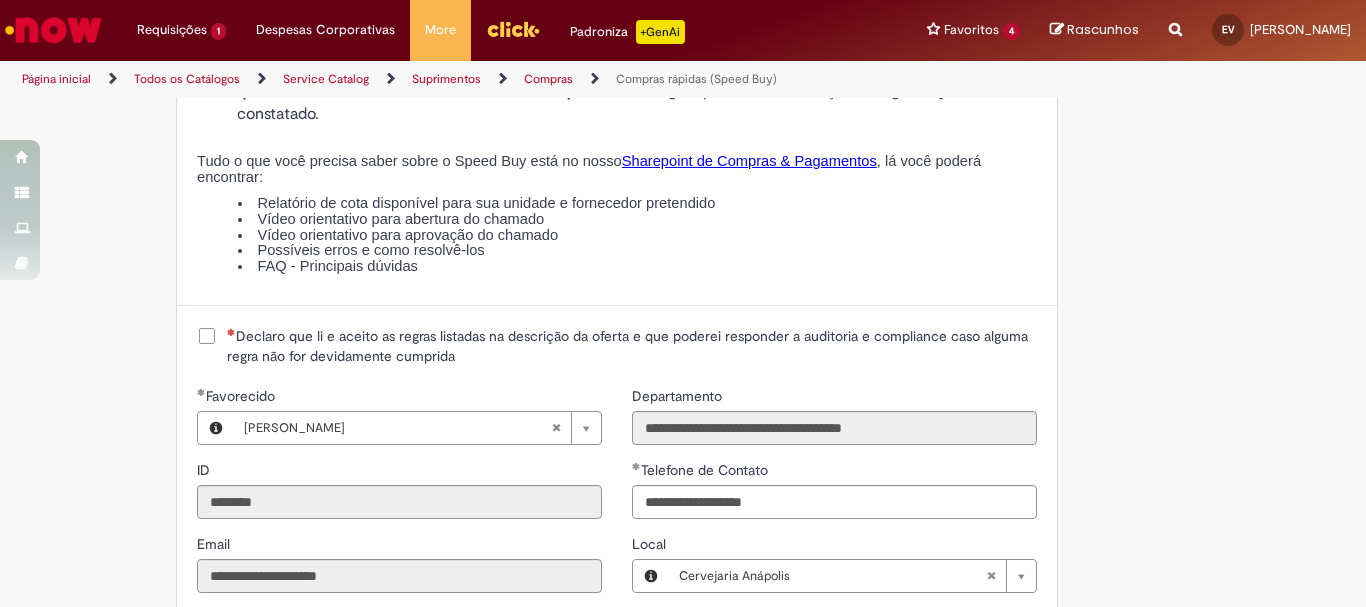 click on "Declaro que li e aceito as regras listadas na descrição da oferta e que poderei responder a auditoria e compliance caso alguma regra não for devidamente cumprida" at bounding box center (632, 346) 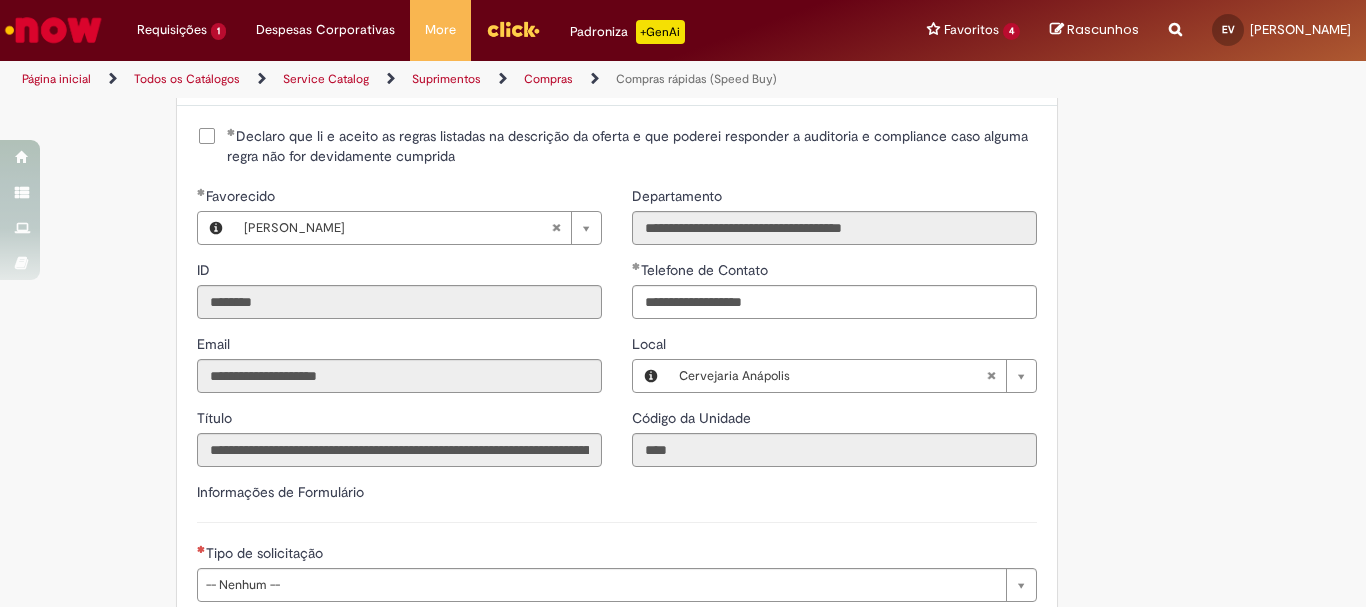 scroll, scrollTop: 2700, scrollLeft: 0, axis: vertical 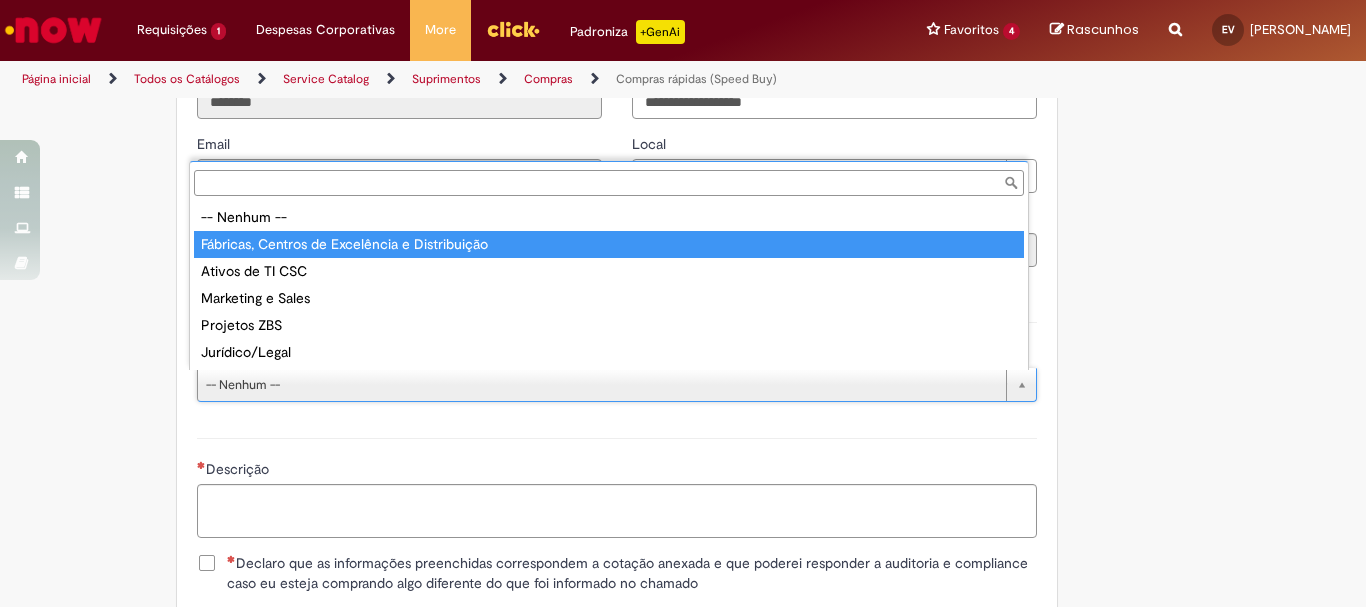 type on "**********" 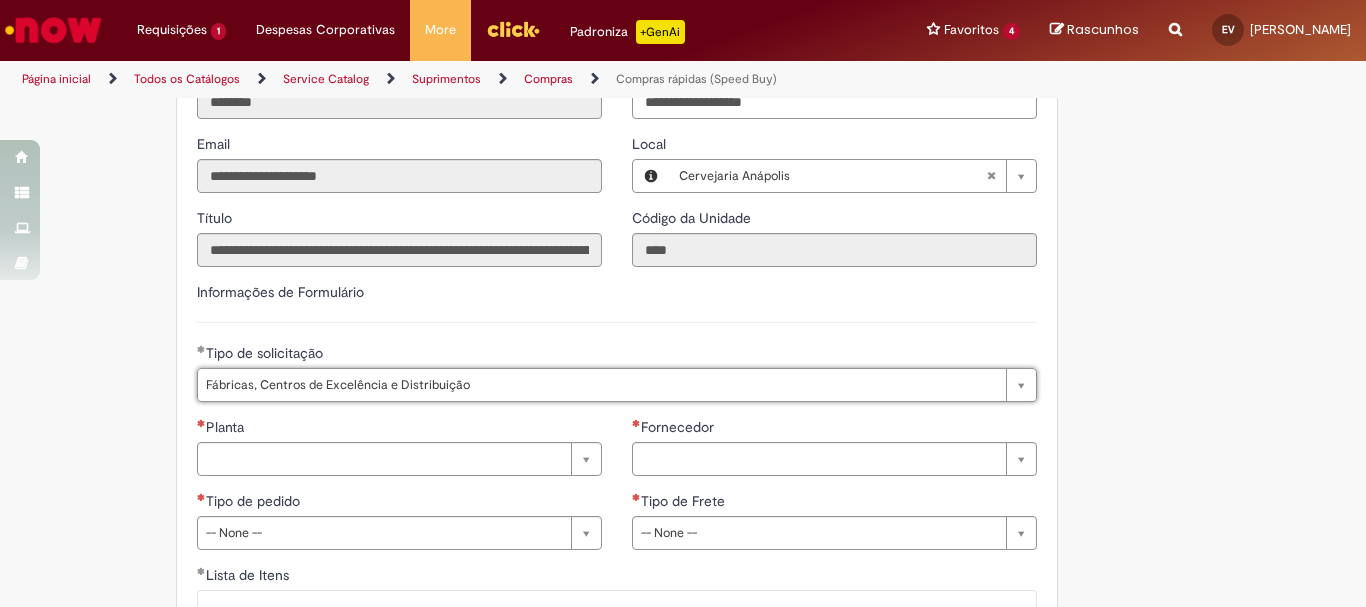 click on "Planta" at bounding box center [399, 429] 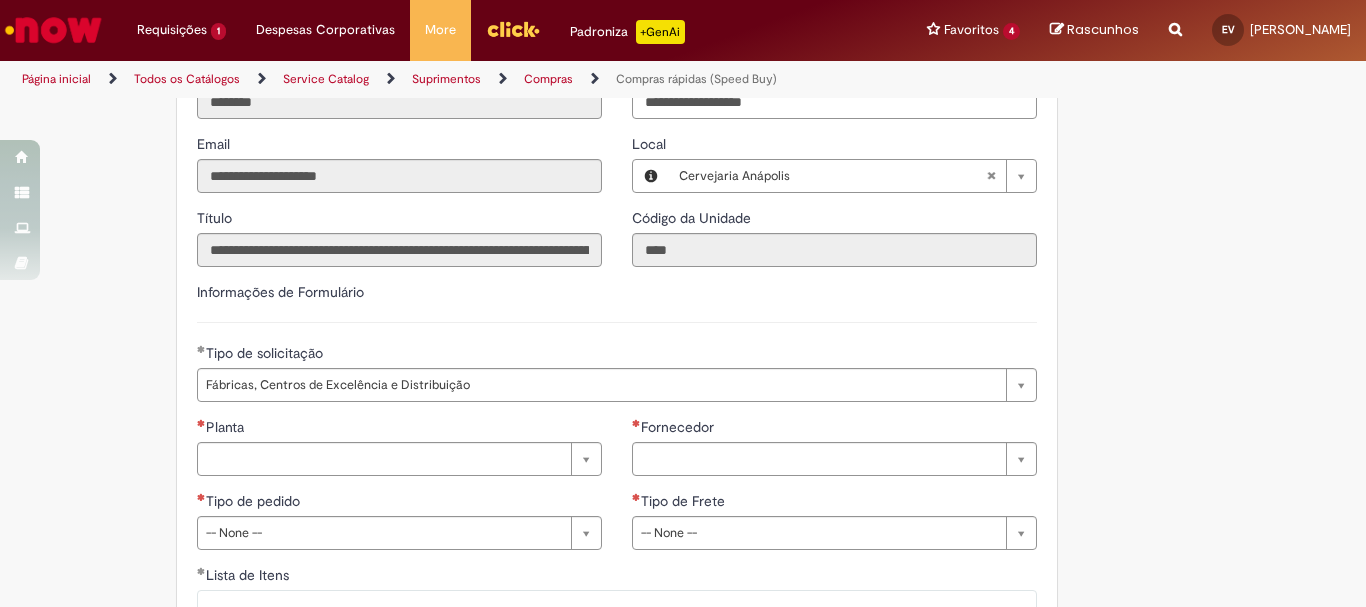 scroll, scrollTop: 3000, scrollLeft: 0, axis: vertical 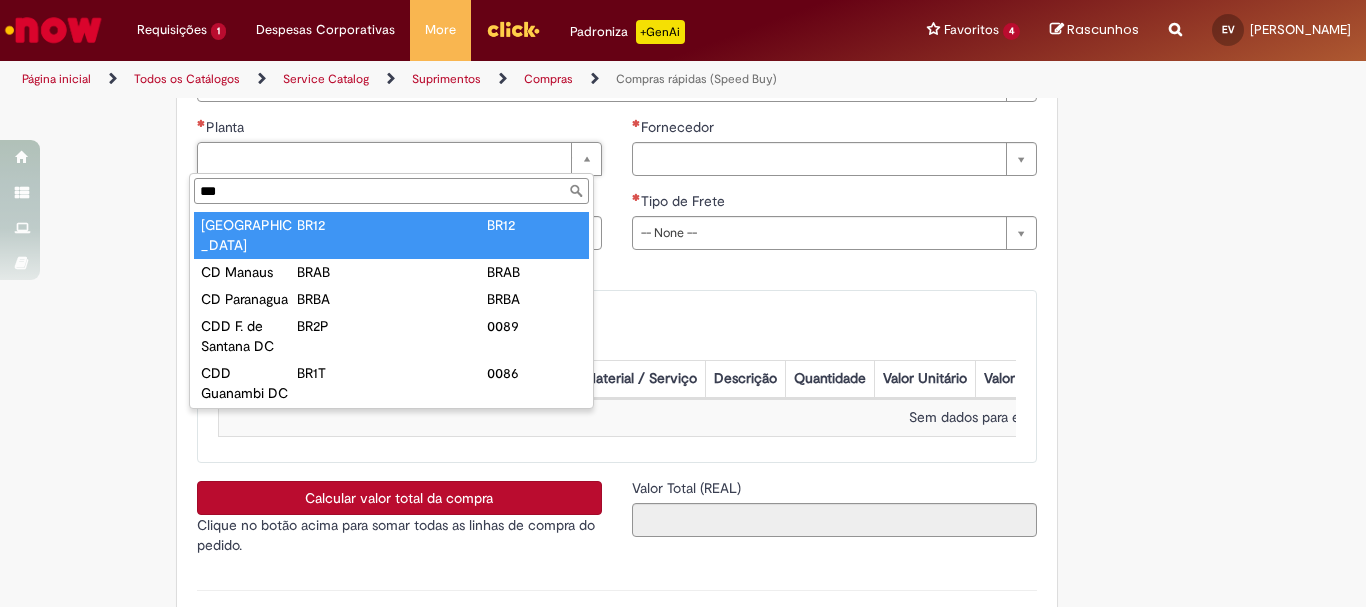 type on "***" 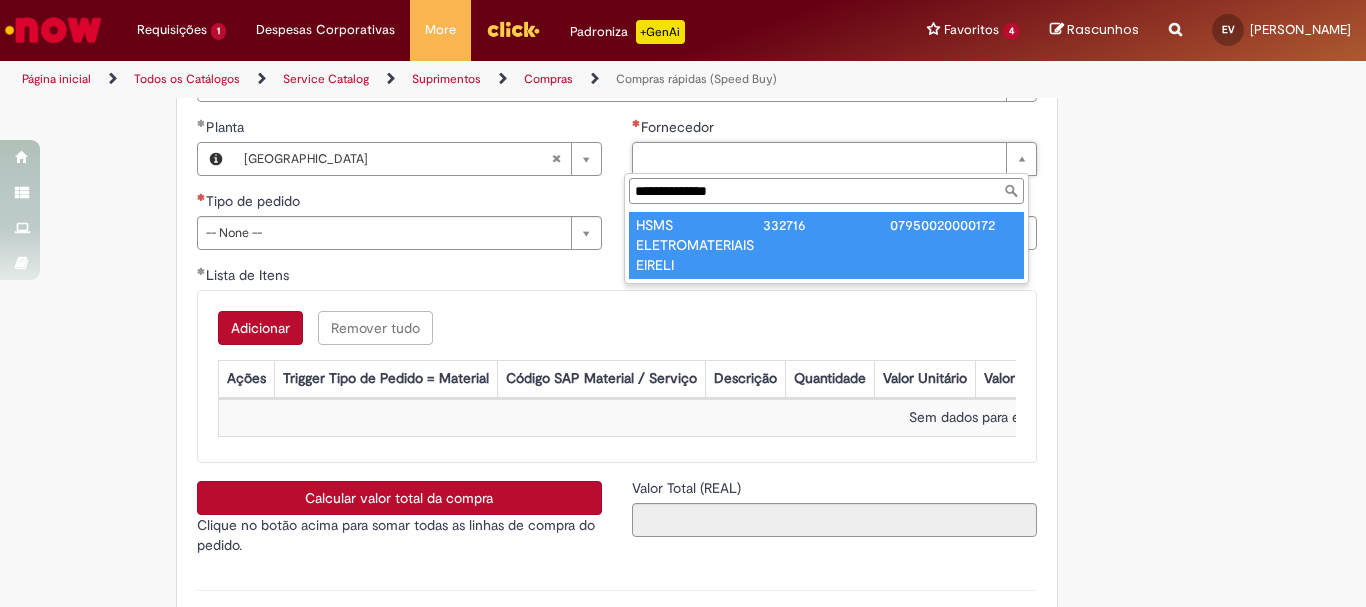 type on "**********" 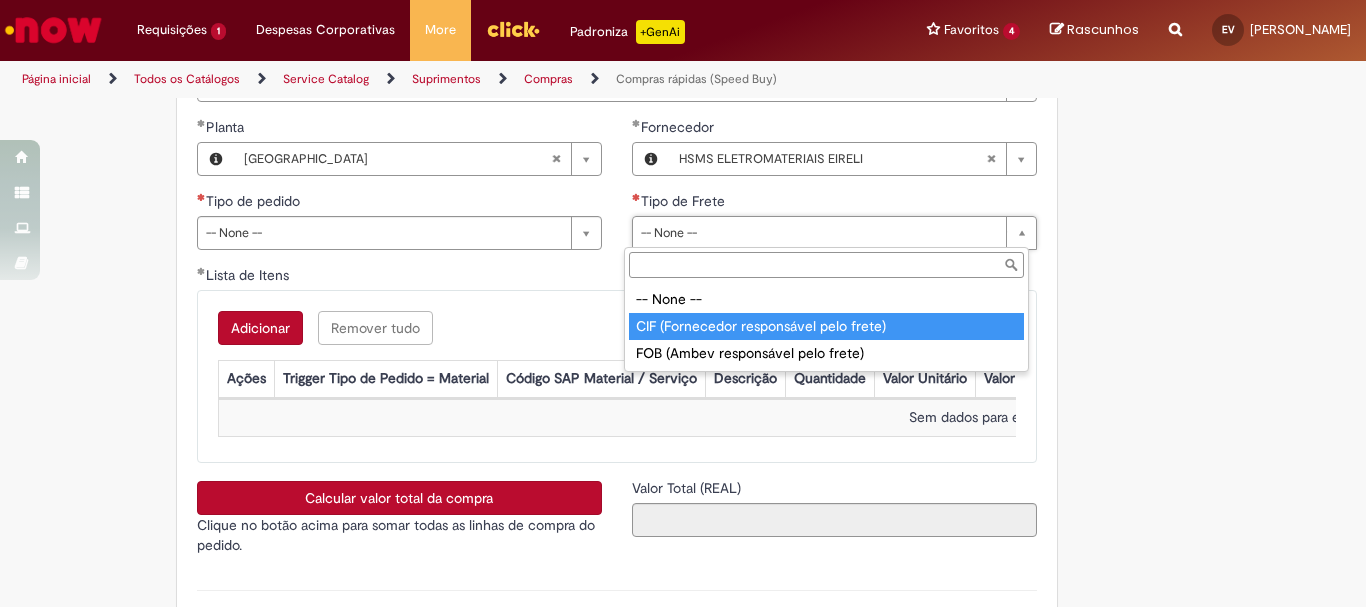 type on "**********" 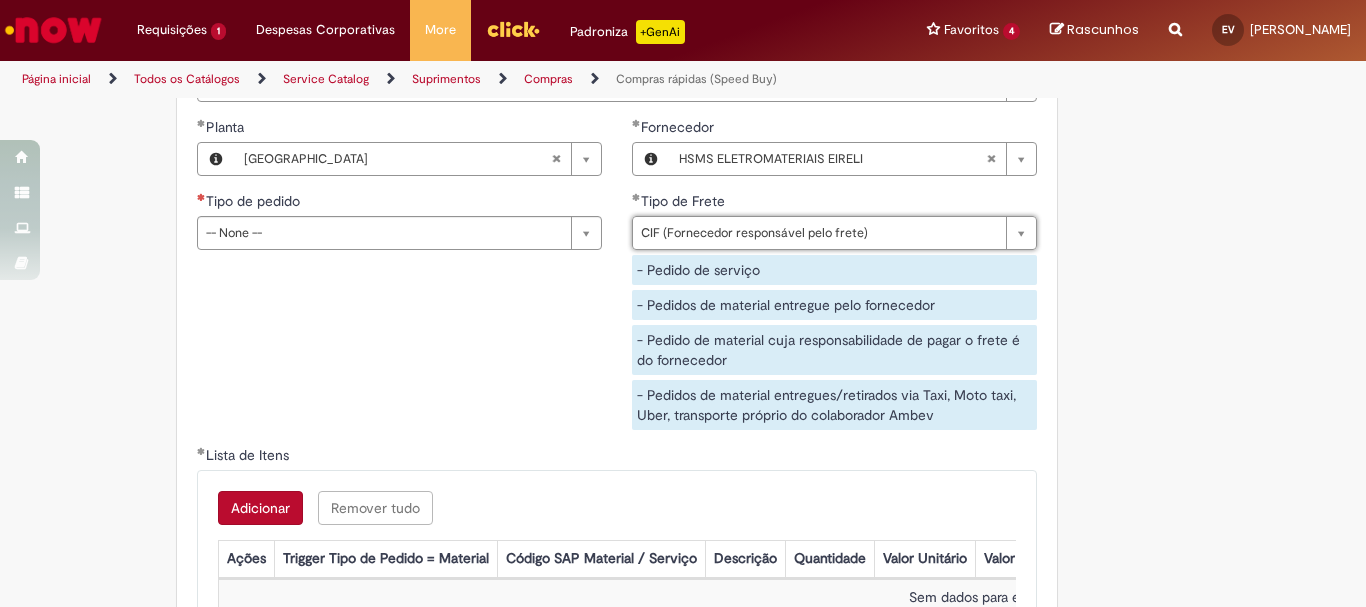 scroll, scrollTop: 3200, scrollLeft: 0, axis: vertical 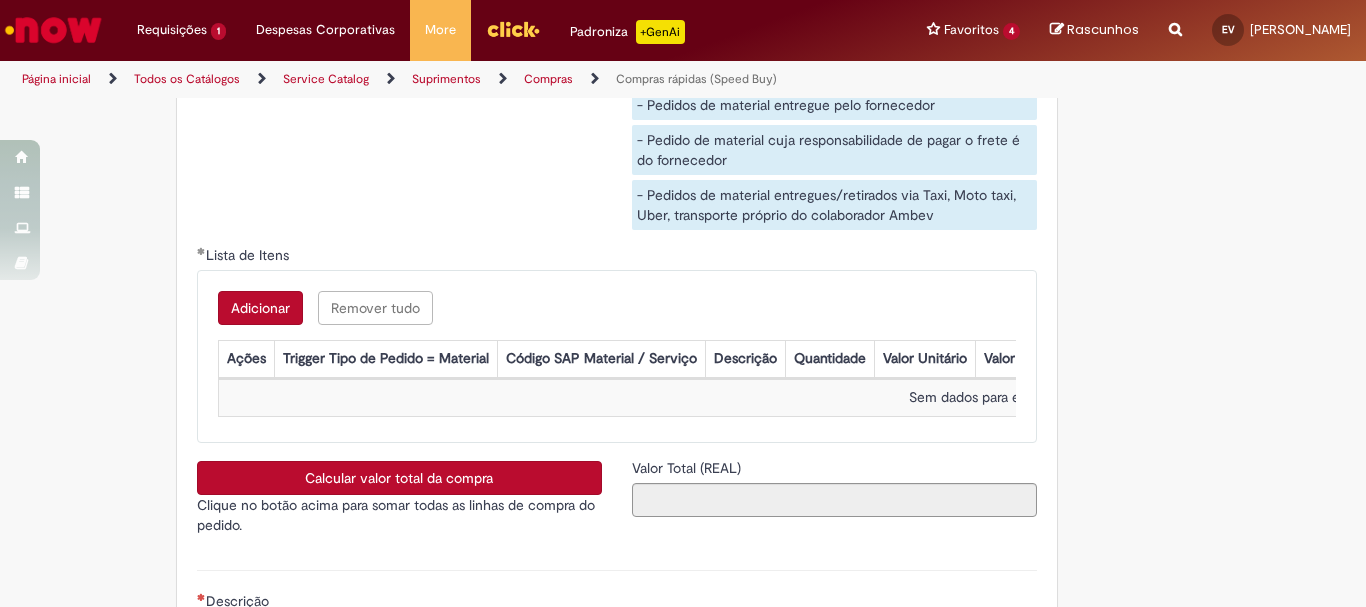 click on "Adicionar" at bounding box center (260, 308) 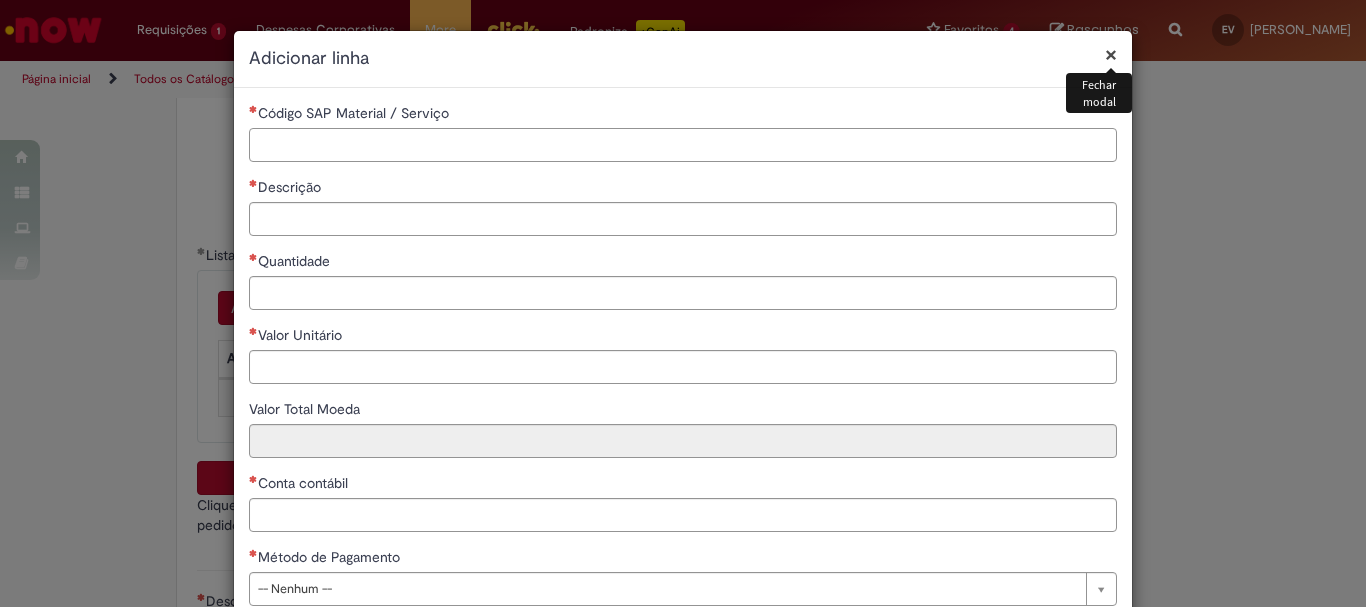 click on "Código SAP Material / Serviço" at bounding box center [683, 145] 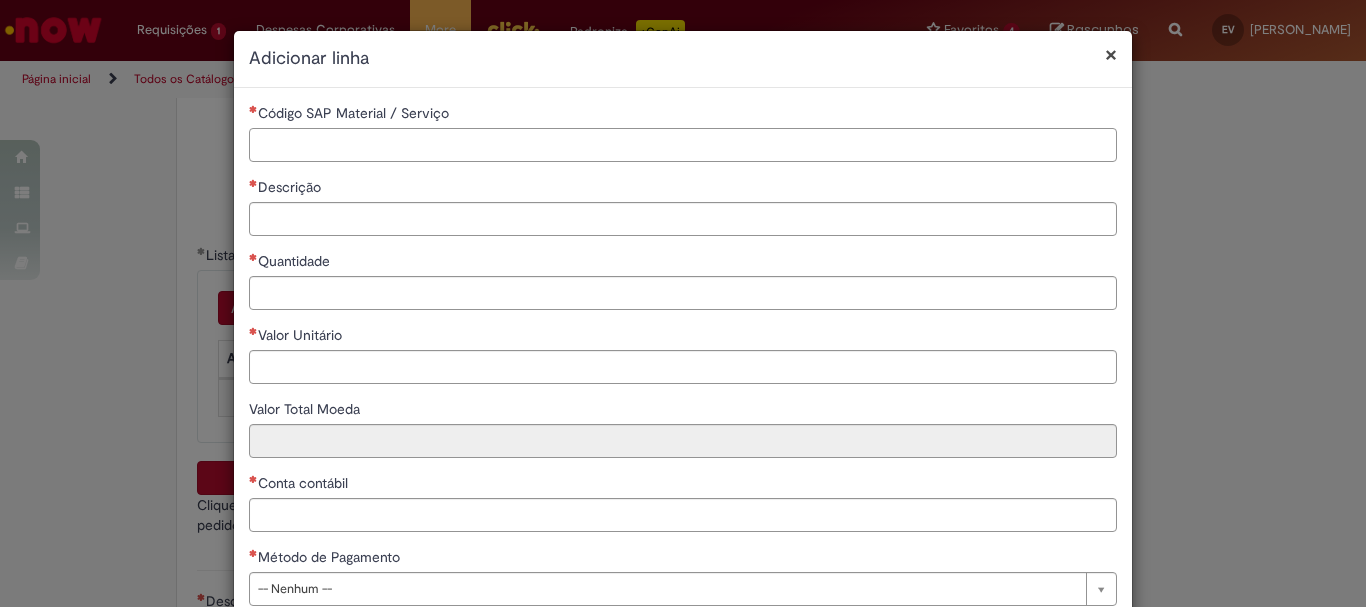 paste on "********" 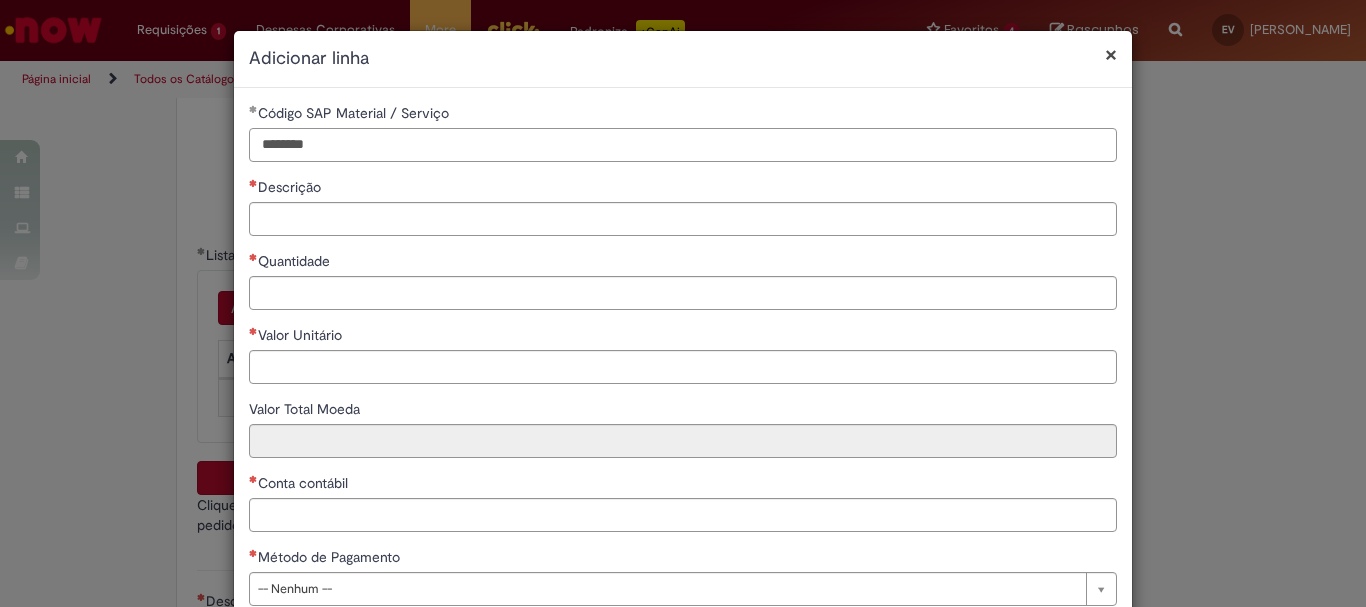 type on "********" 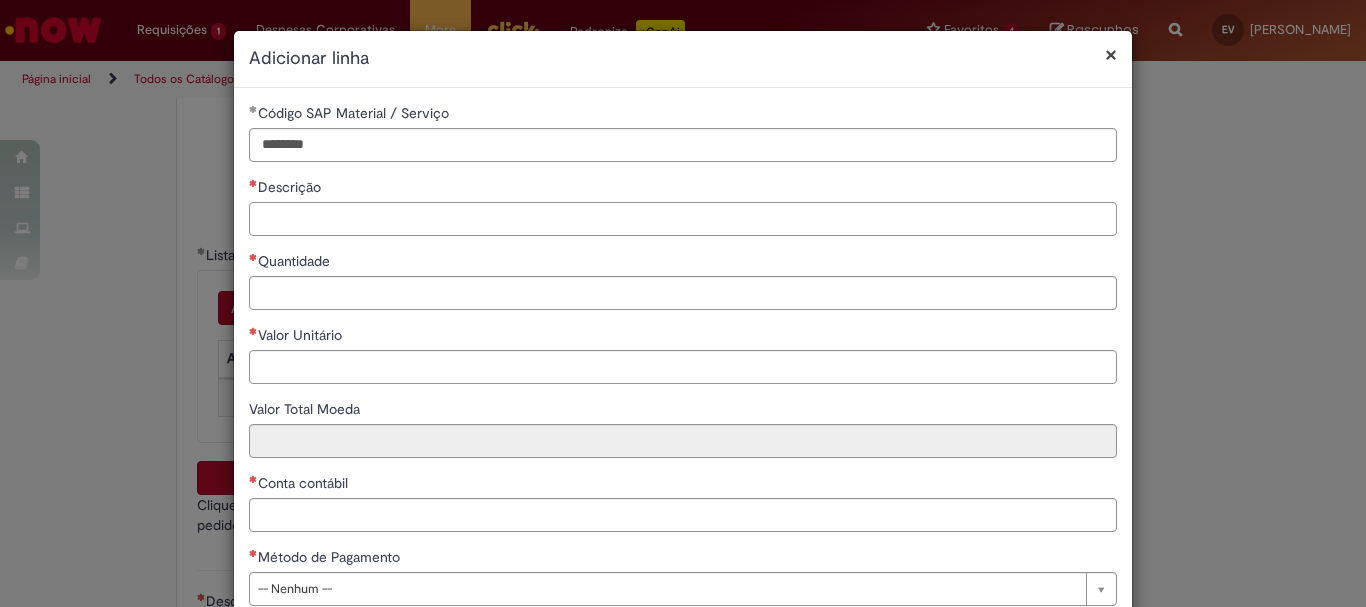 click on "Descrição" at bounding box center [683, 219] 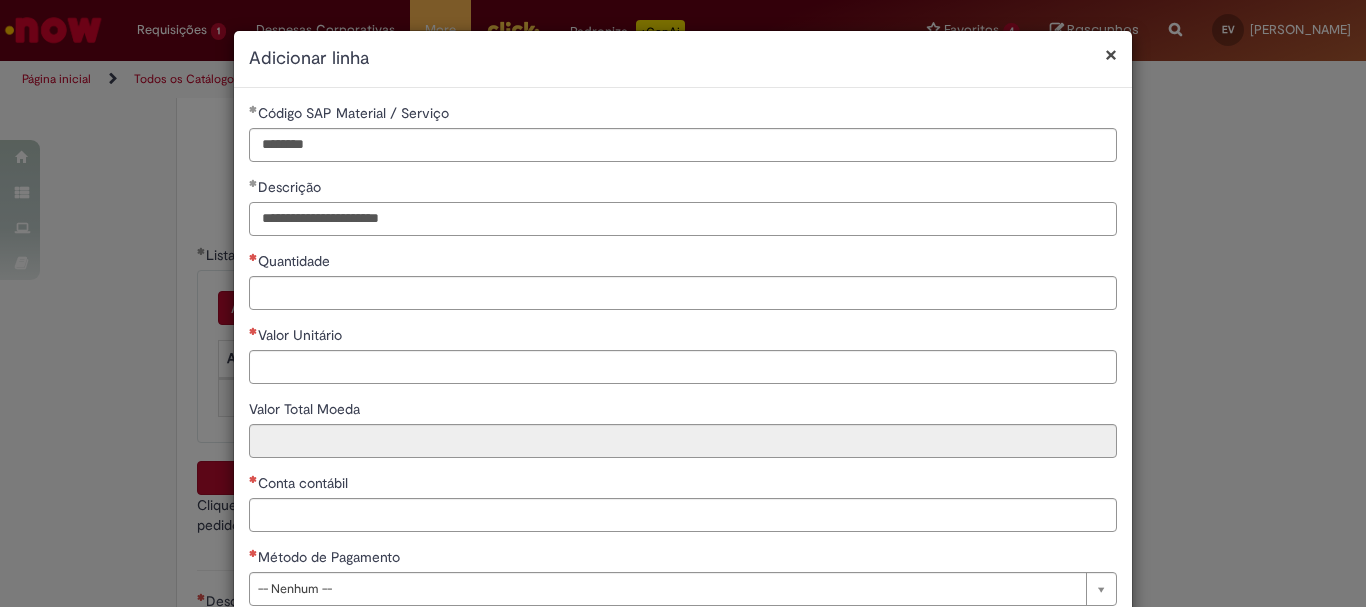 type on "**********" 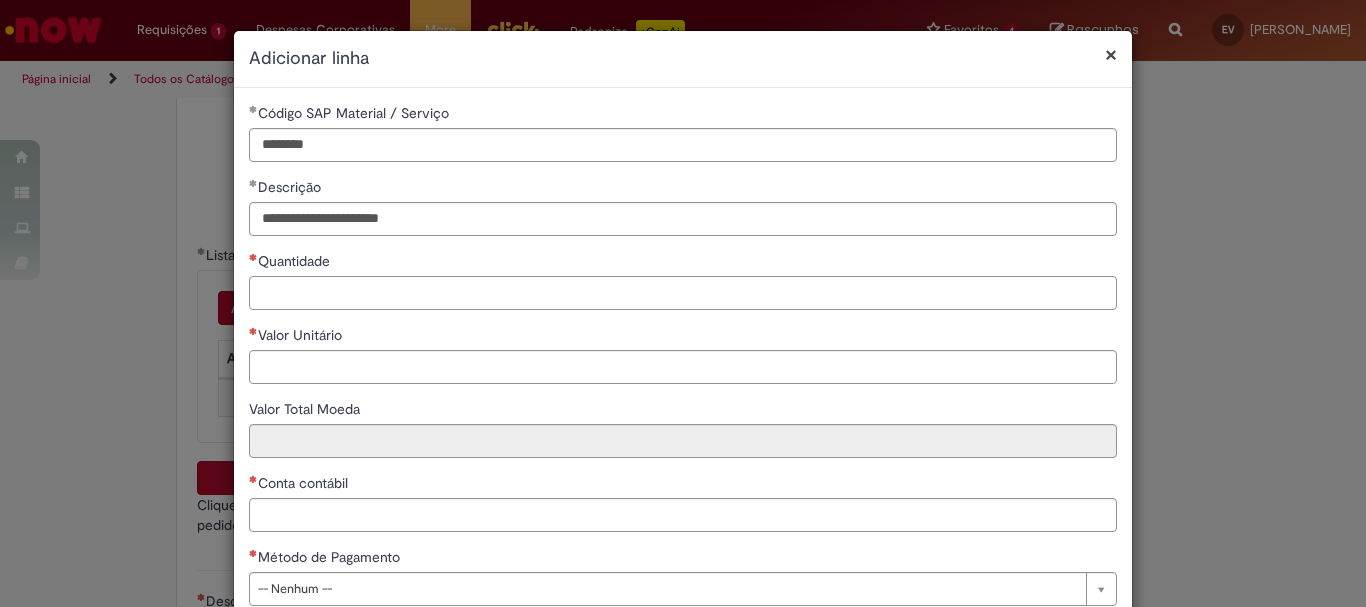 click on "Quantidade" at bounding box center [683, 293] 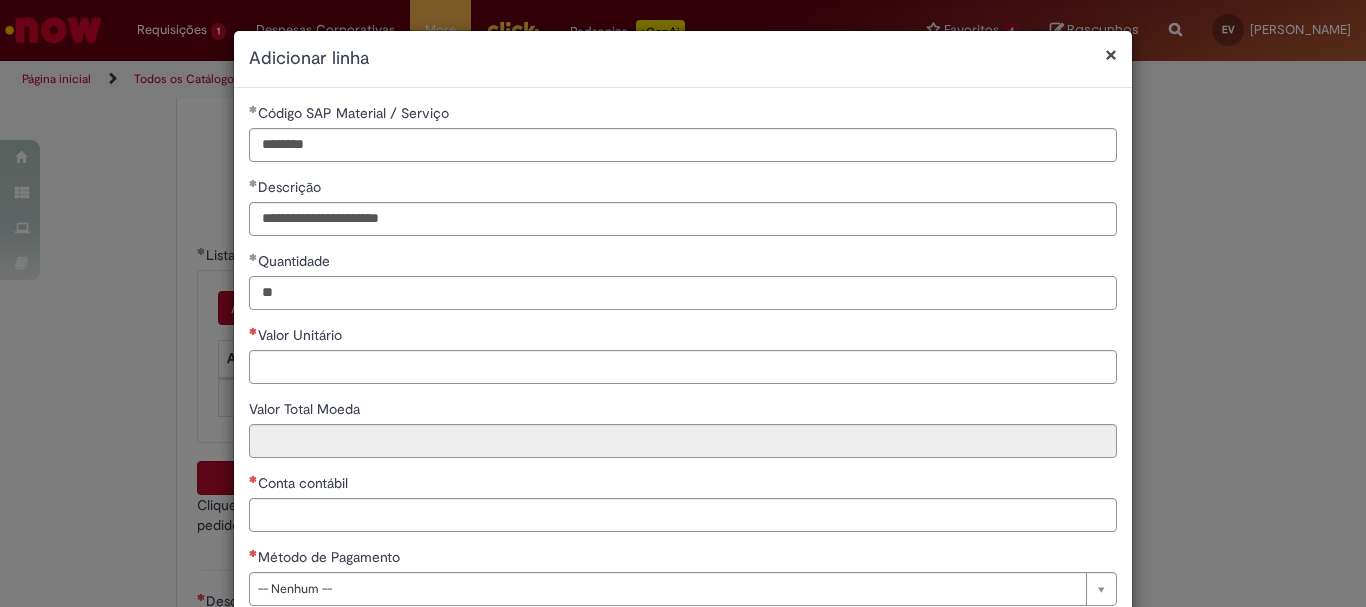 type on "**" 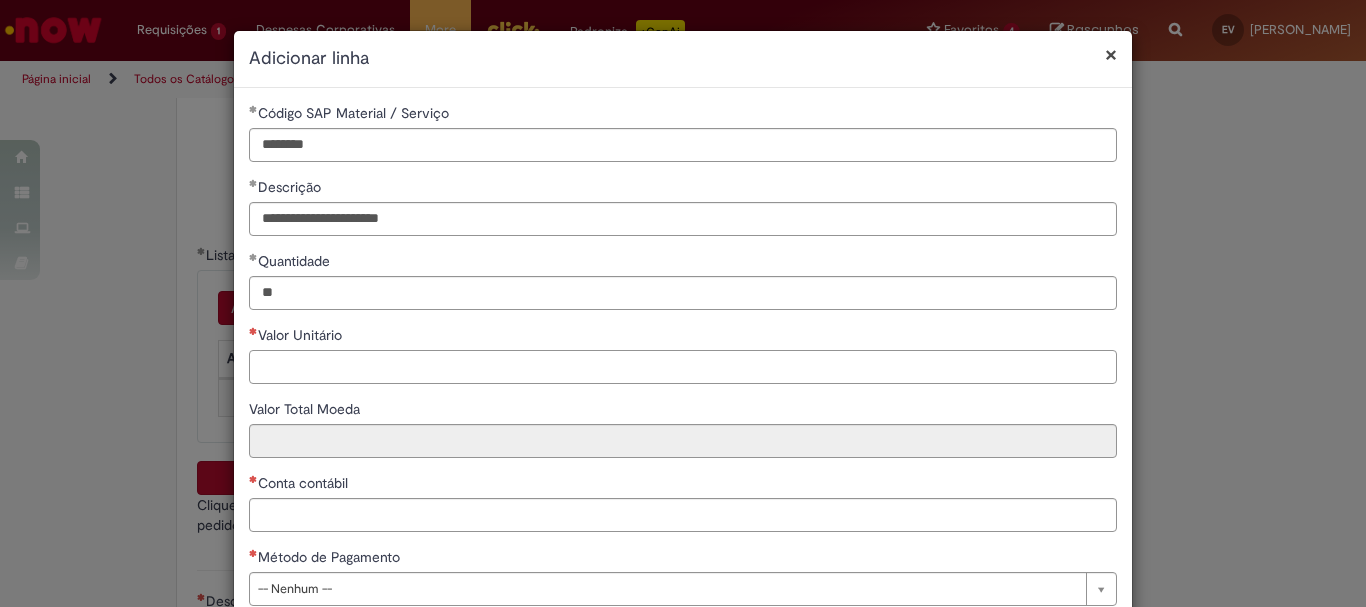 click on "Valor Unitário" at bounding box center (683, 367) 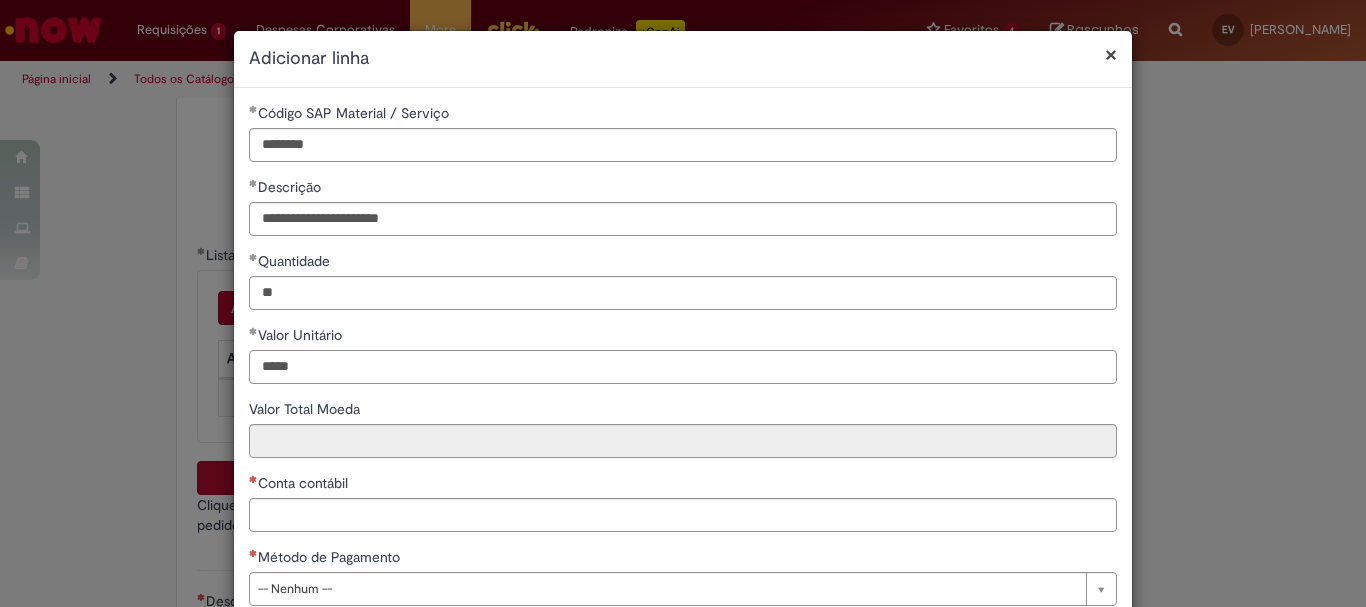 type on "*****" 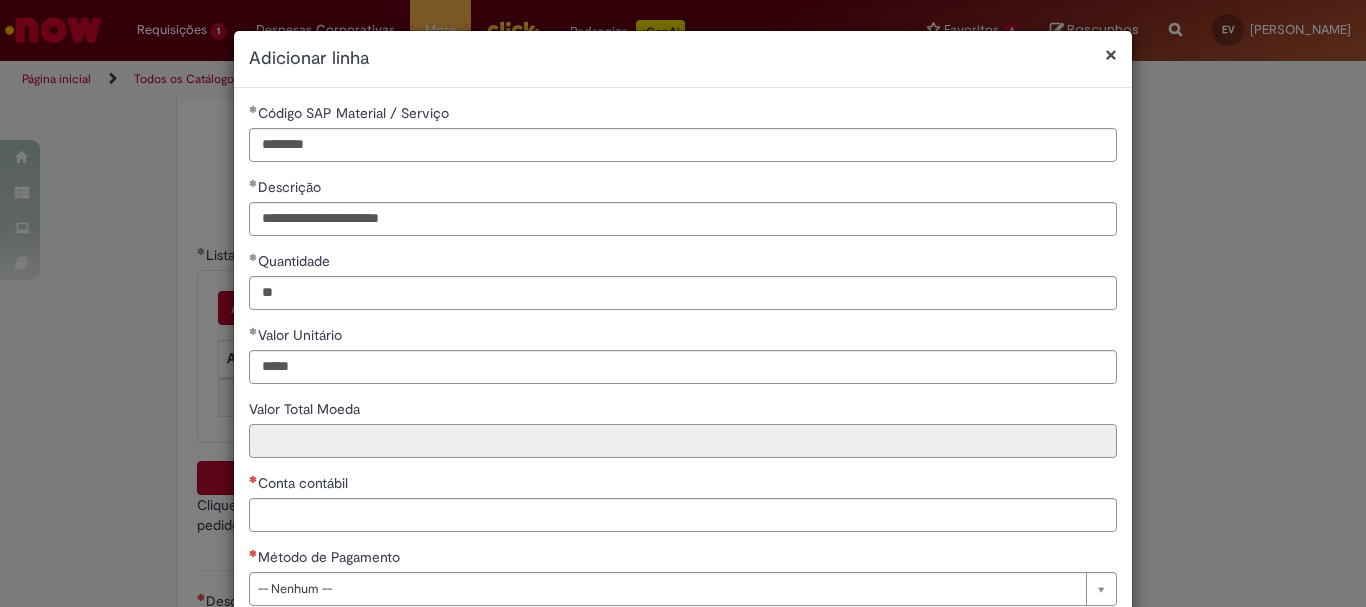 type on "******" 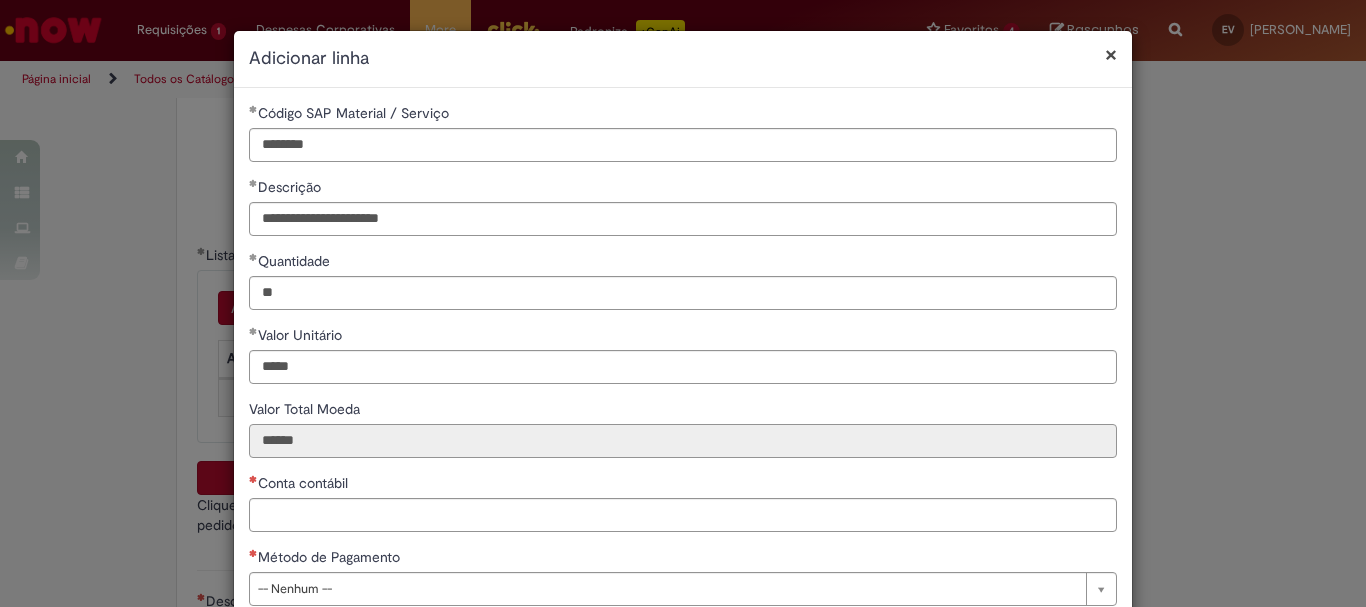 click on "******" at bounding box center (683, 441) 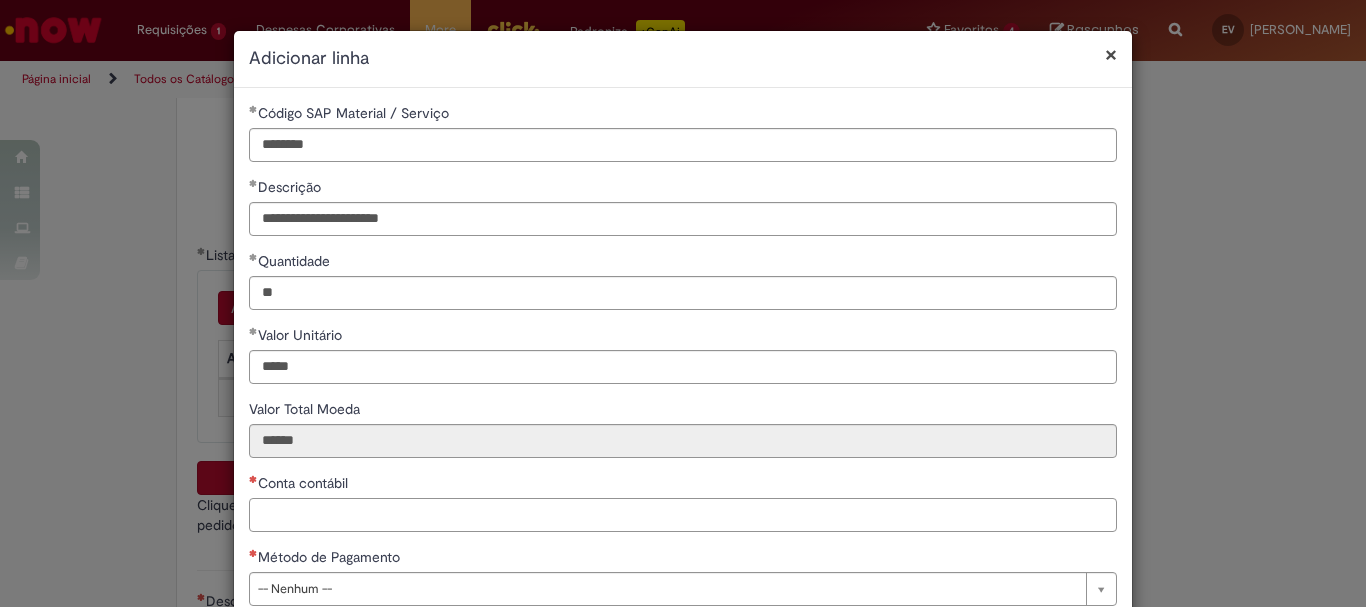 click on "Conta contábil" at bounding box center [683, 515] 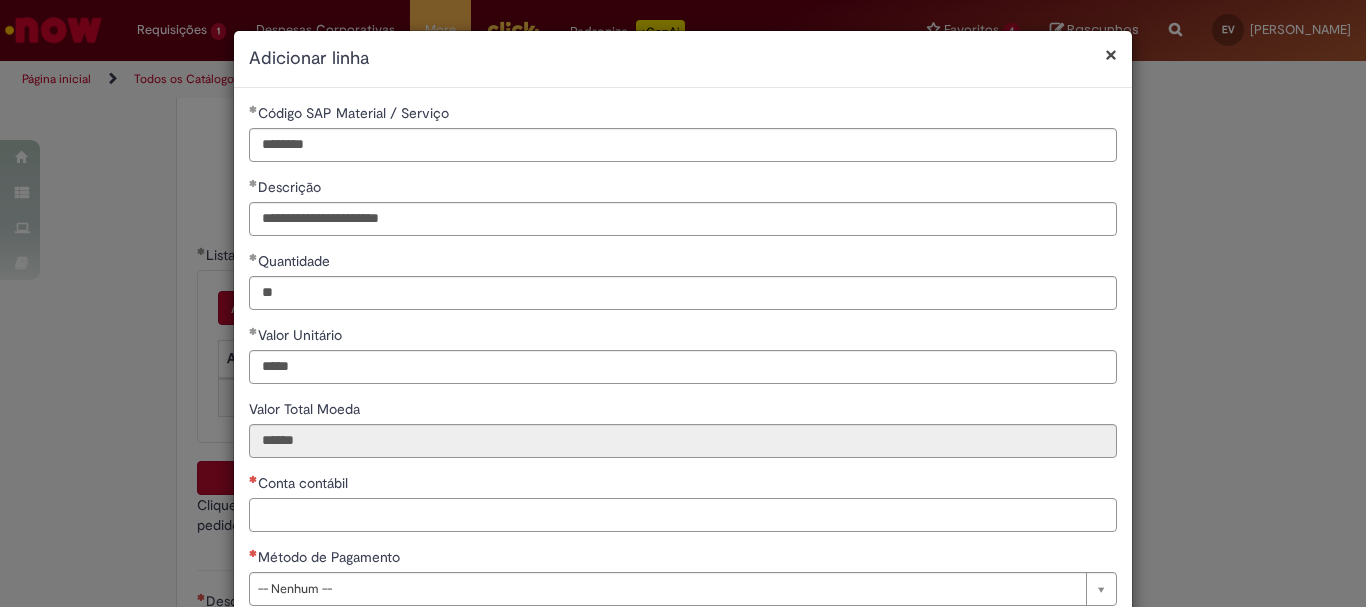 scroll, scrollTop: 100, scrollLeft: 0, axis: vertical 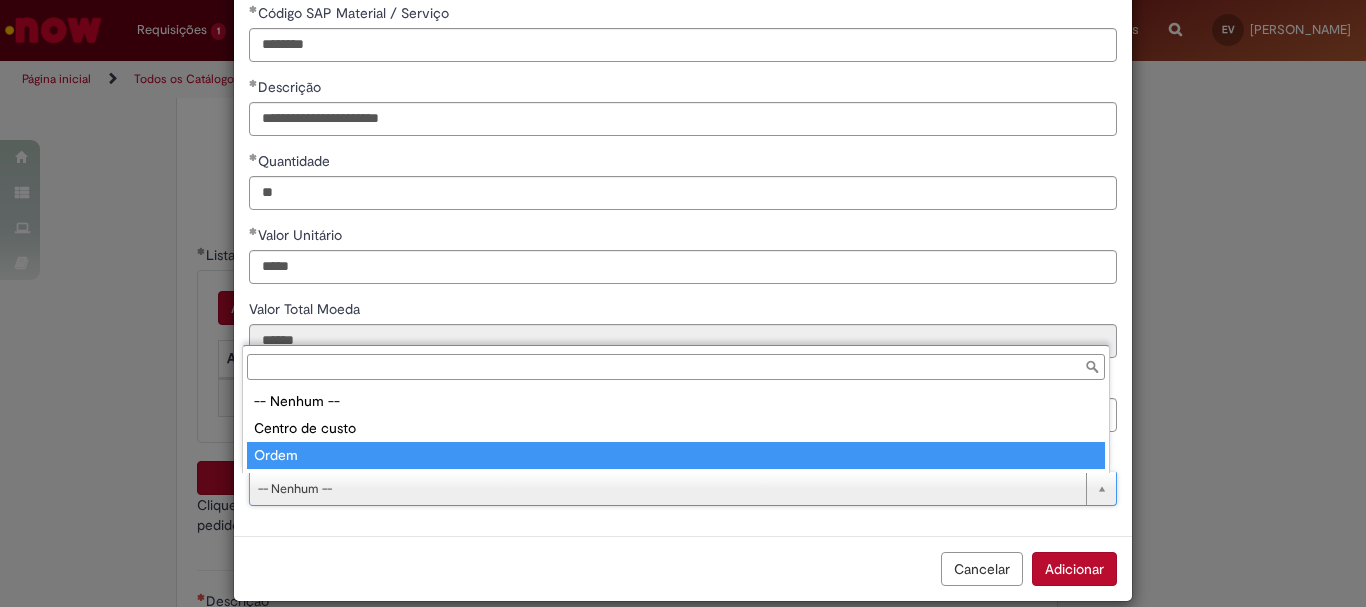 type on "*****" 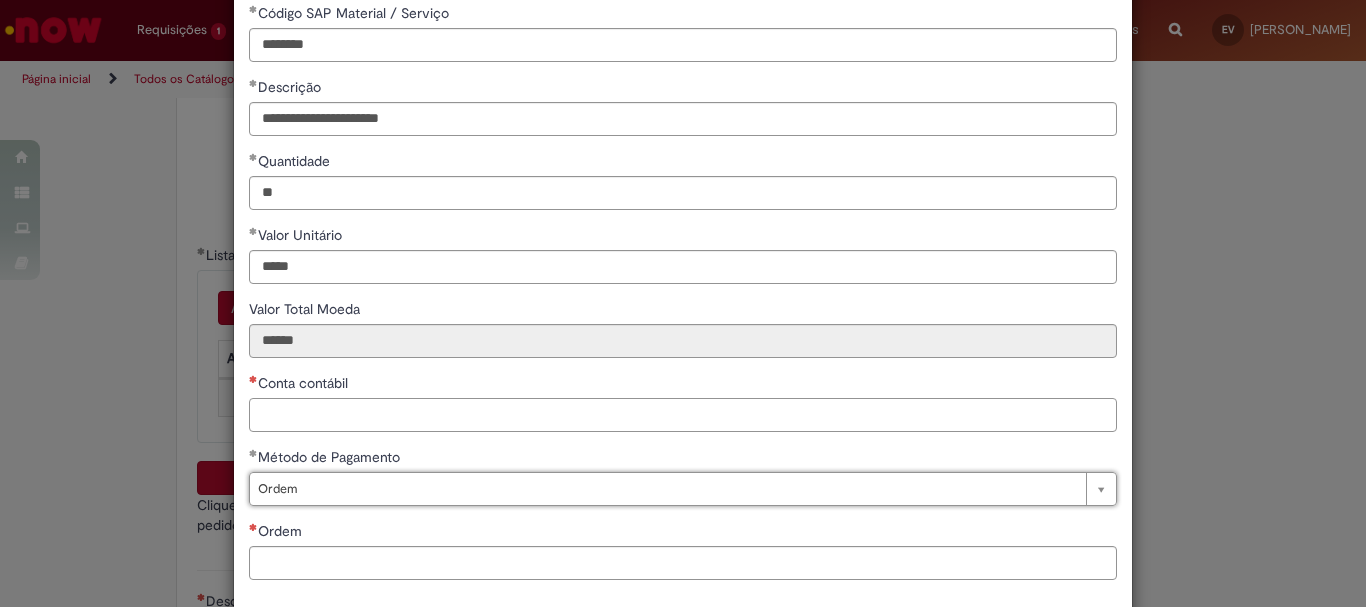 click on "Conta contábil" at bounding box center [683, 415] 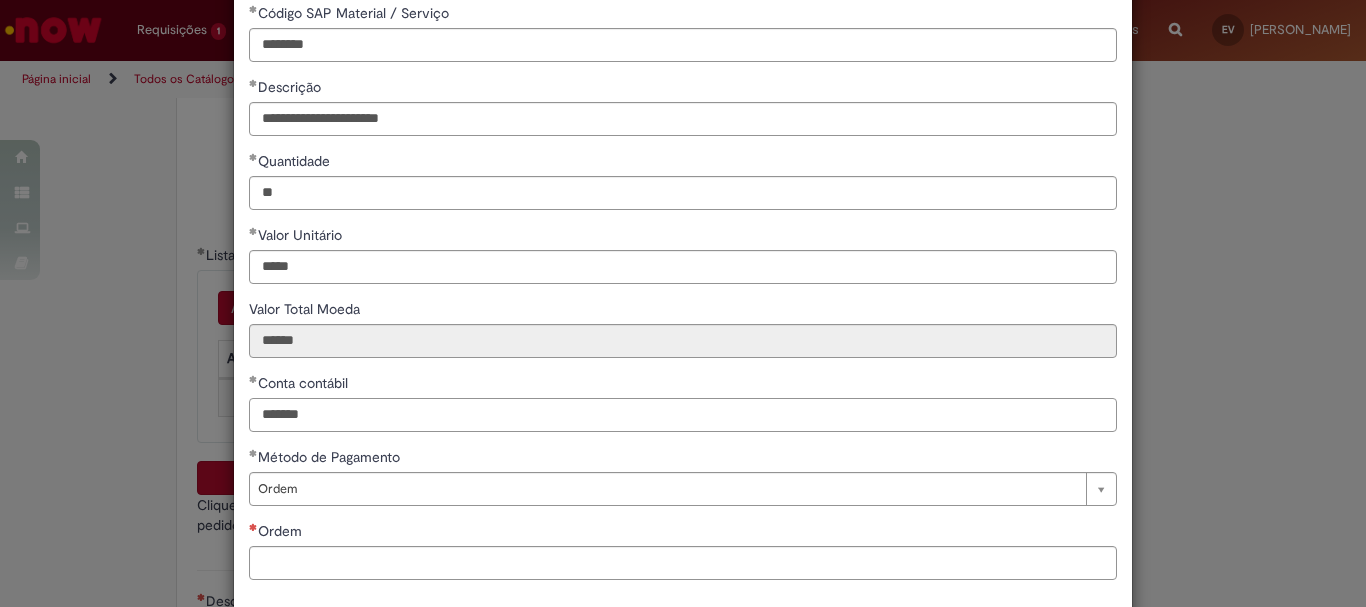 click on "*******" at bounding box center (683, 415) 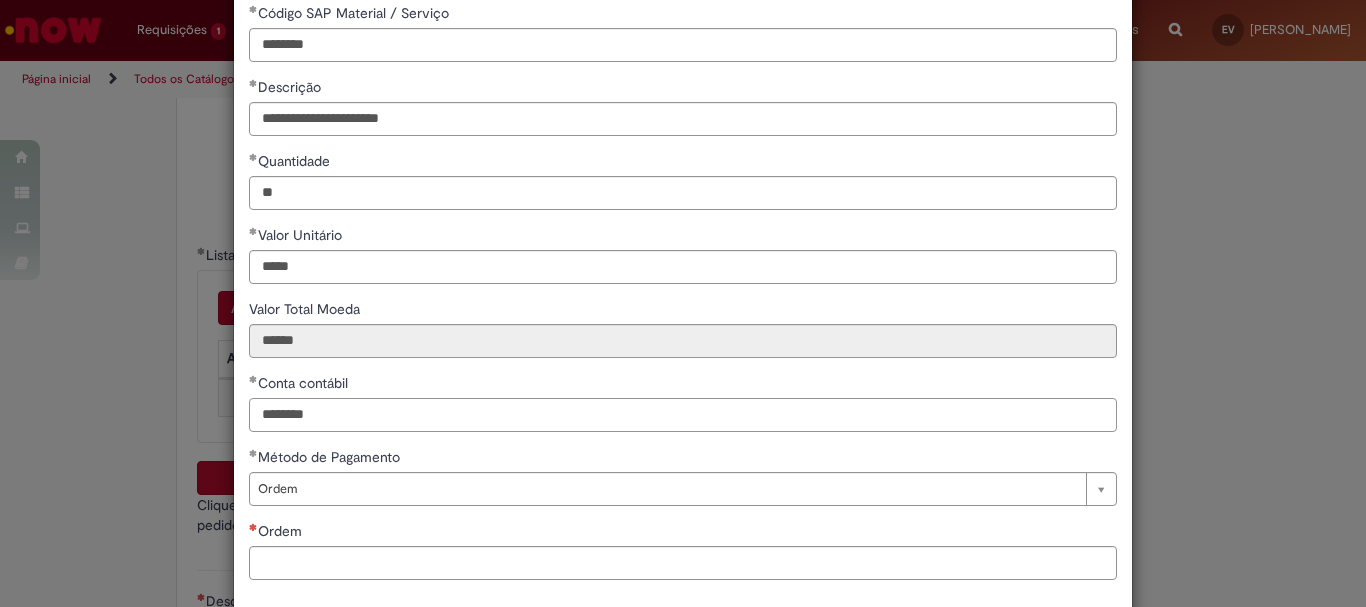 type on "********" 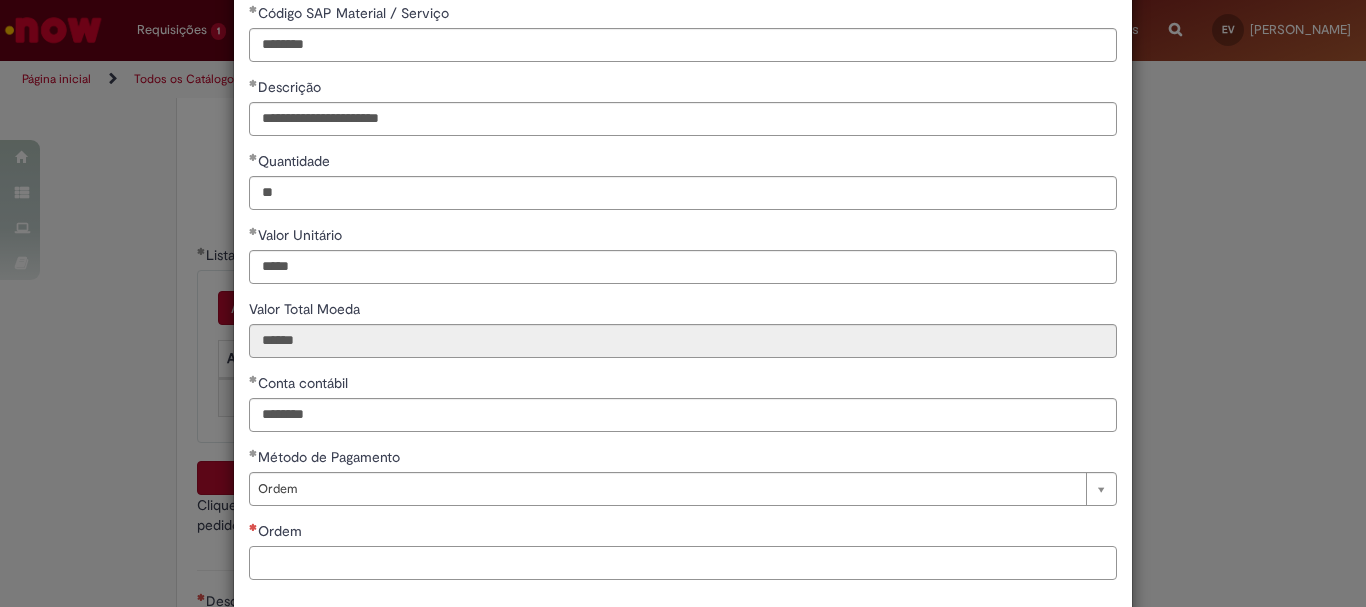 click on "Ordem" at bounding box center (683, 563) 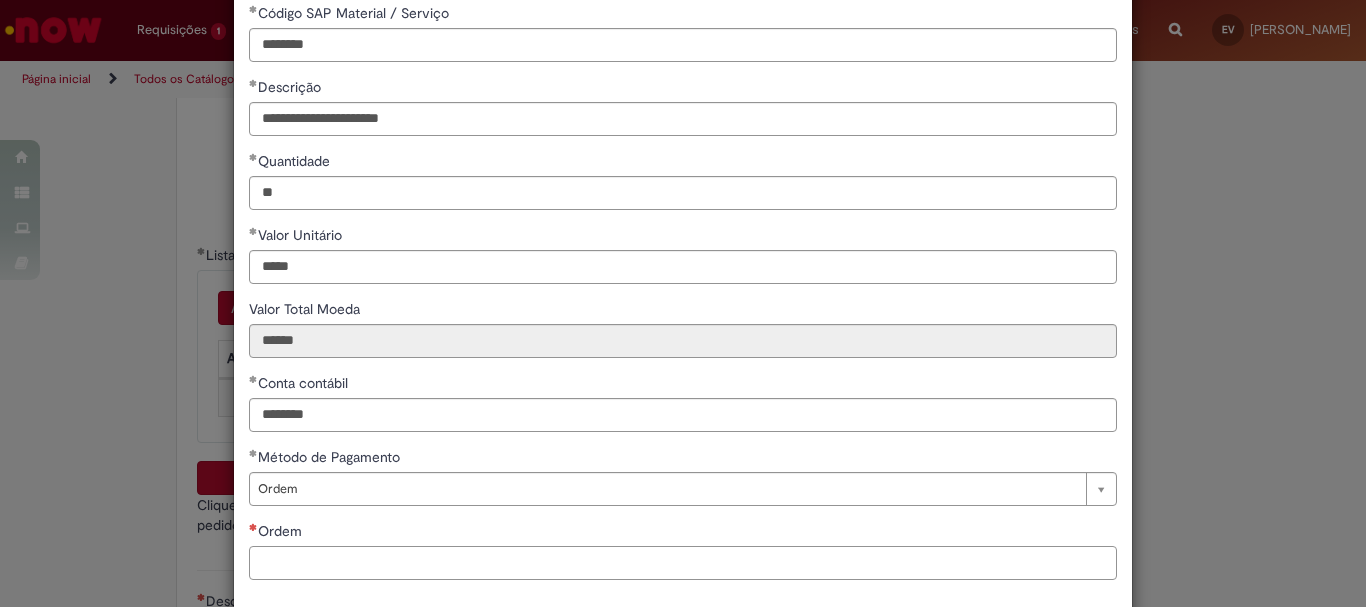 paste on "**********" 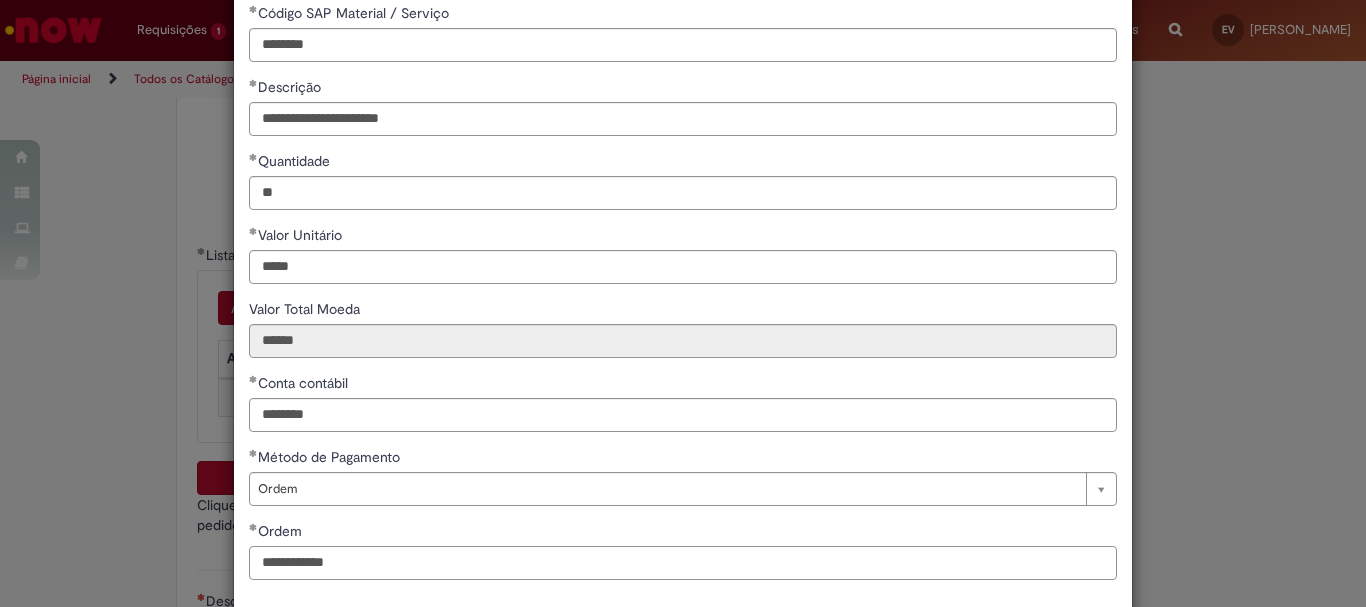 type on "**********" 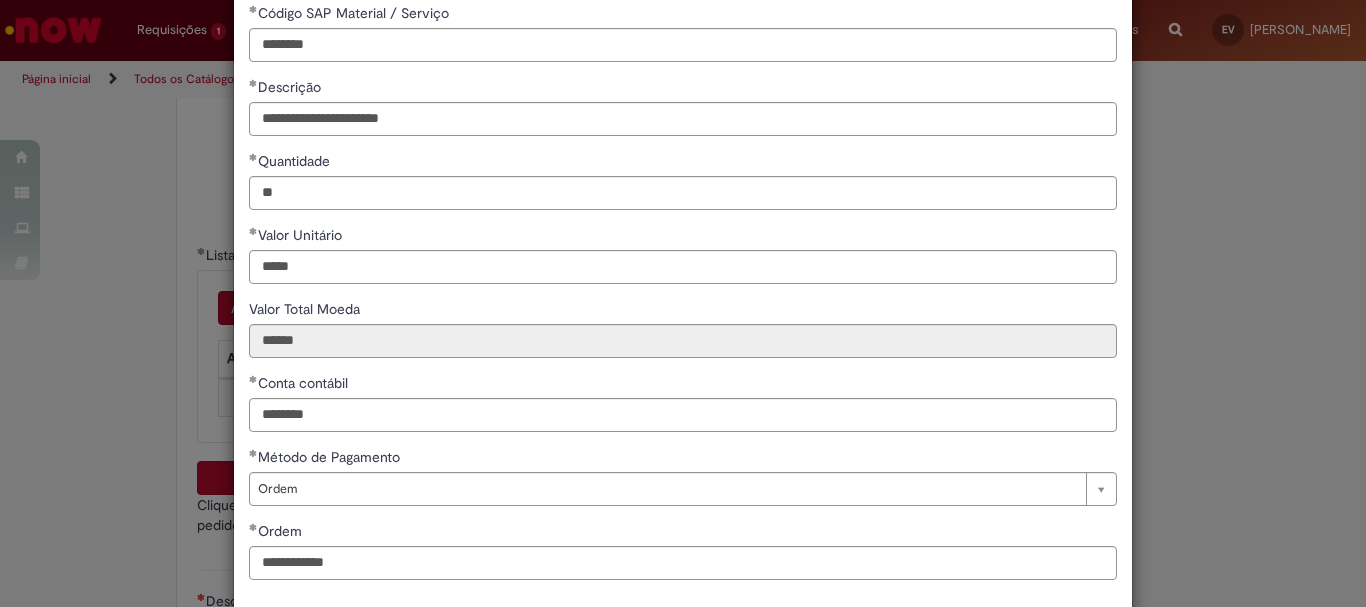 click on "**********" at bounding box center (683, 303) 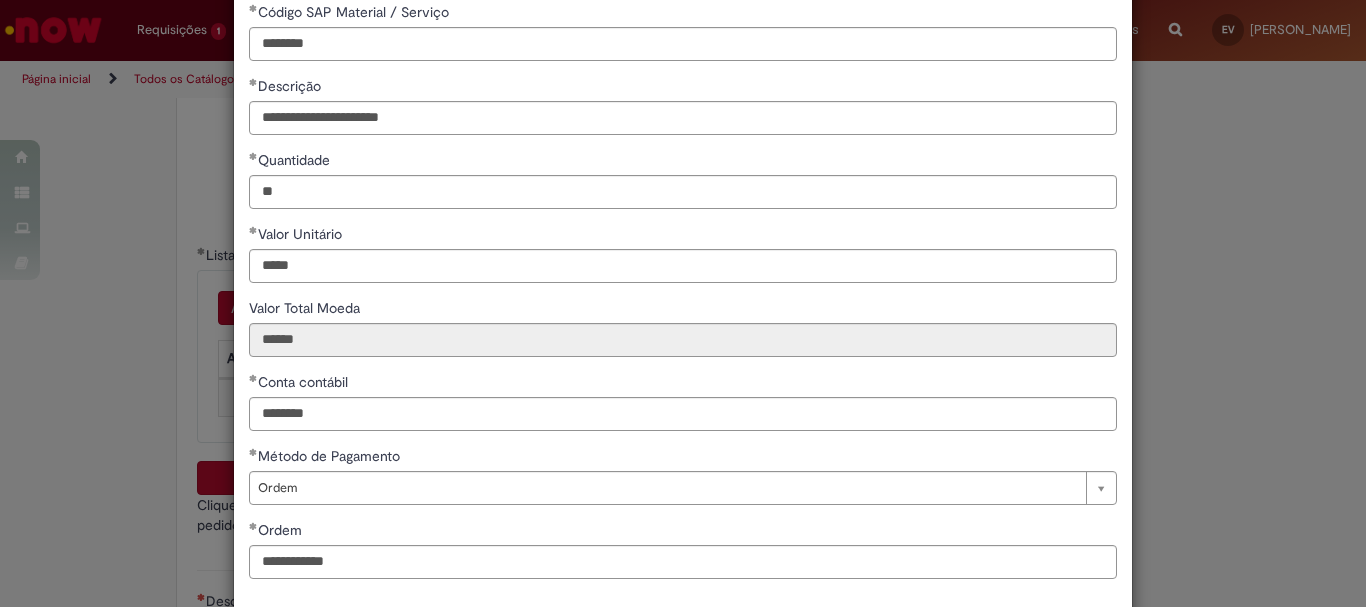 scroll, scrollTop: 201, scrollLeft: 0, axis: vertical 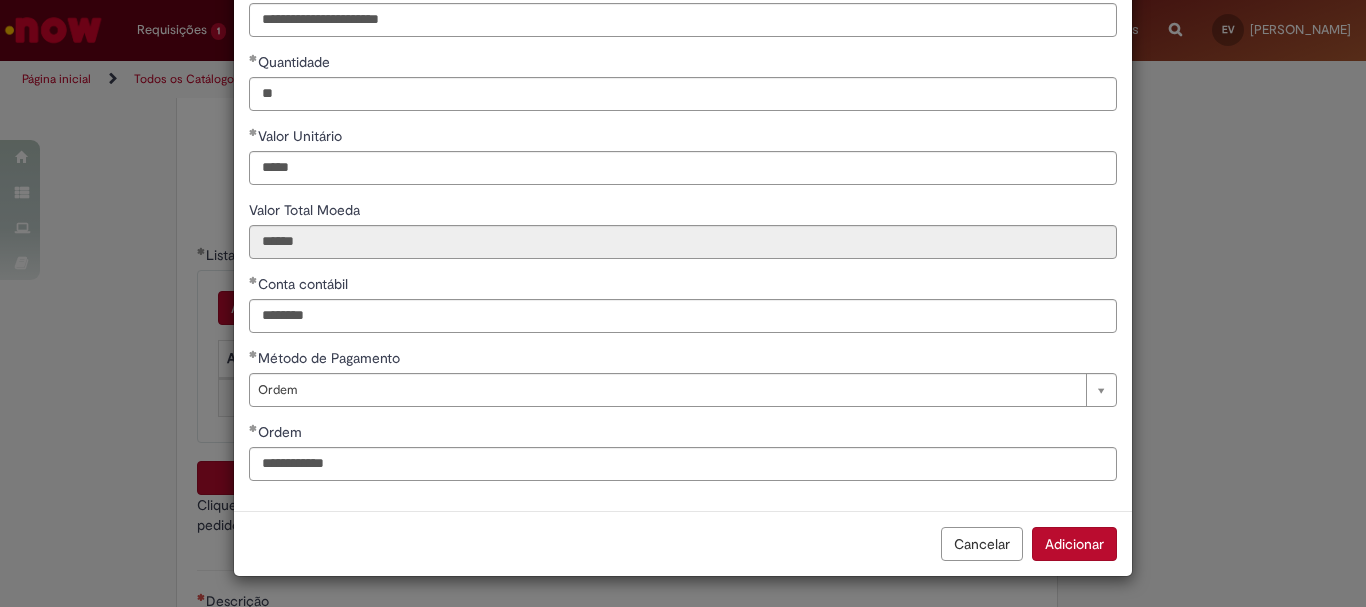 click on "Adicionar" at bounding box center (1074, 544) 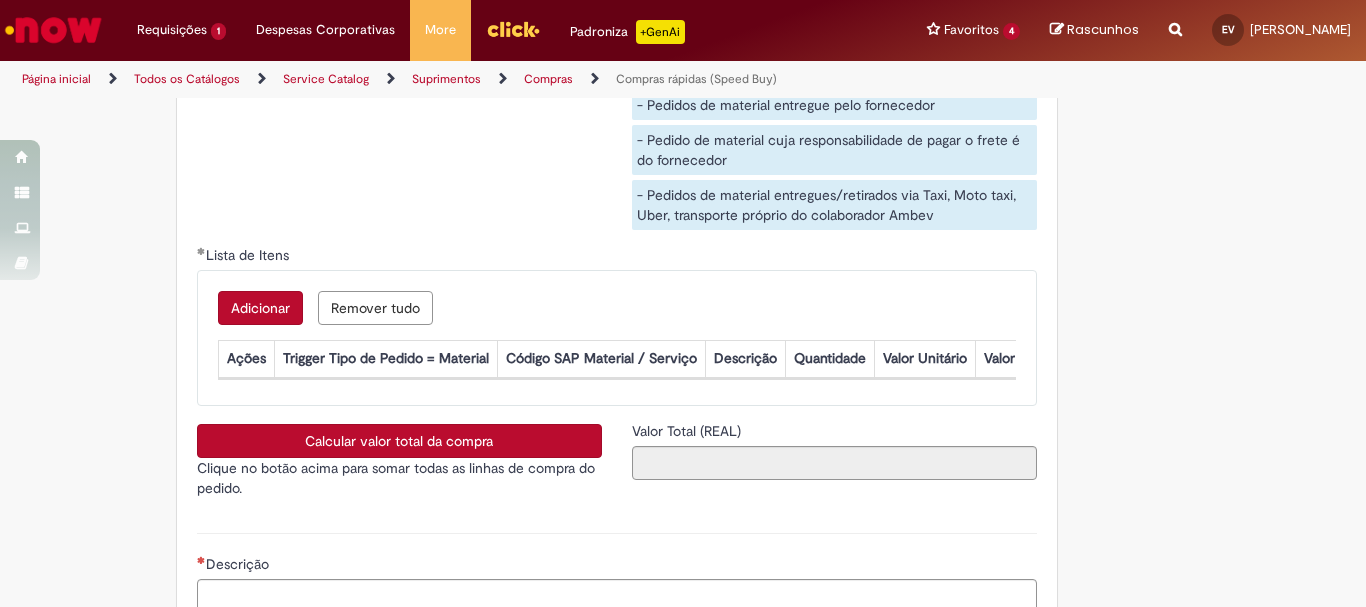 scroll, scrollTop: 199, scrollLeft: 0, axis: vertical 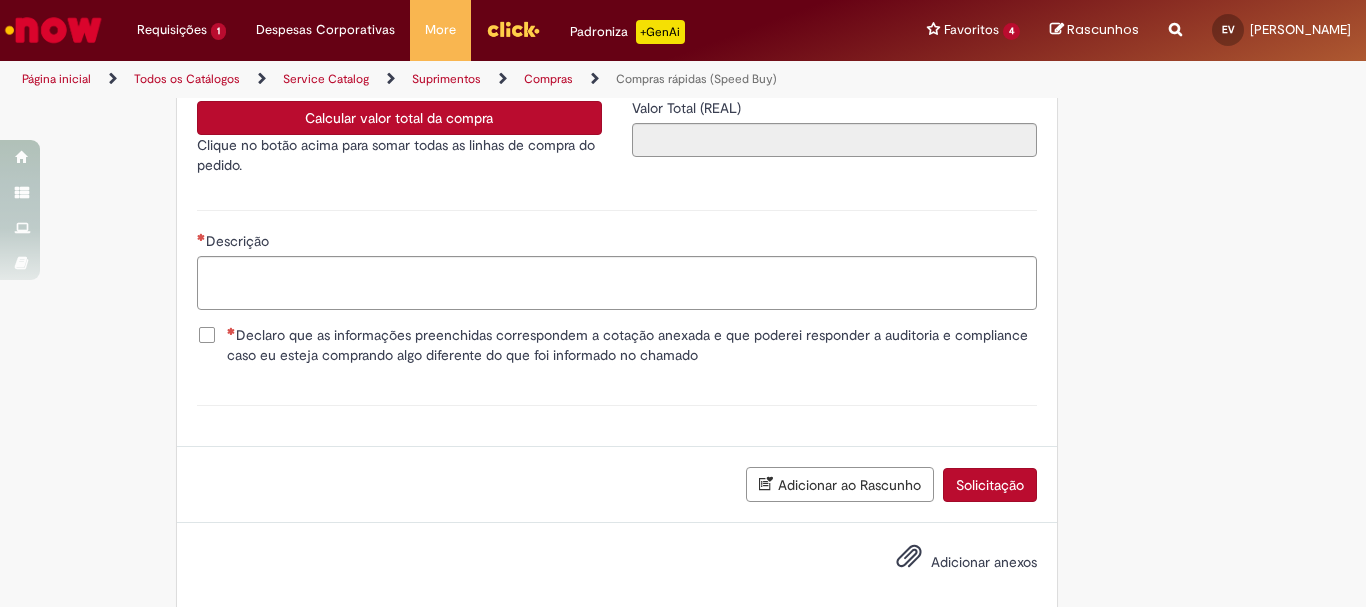 click on "Calcular valor total da compra" at bounding box center (399, 118) 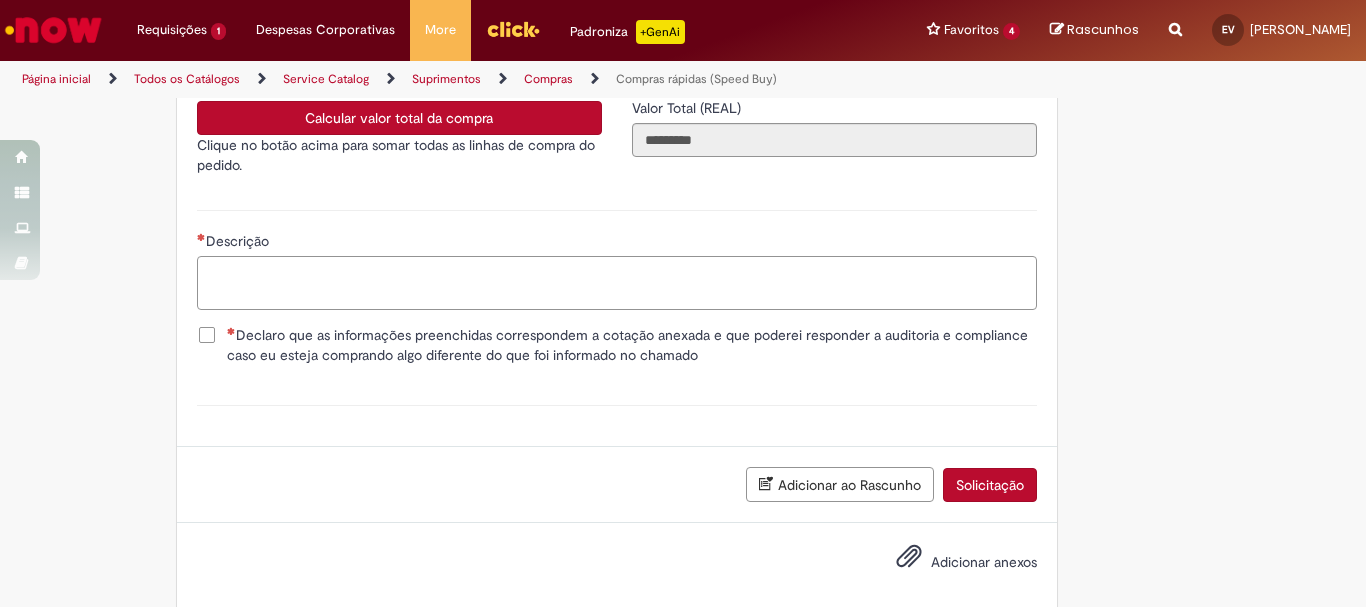 click on "Descrição" at bounding box center (617, 283) 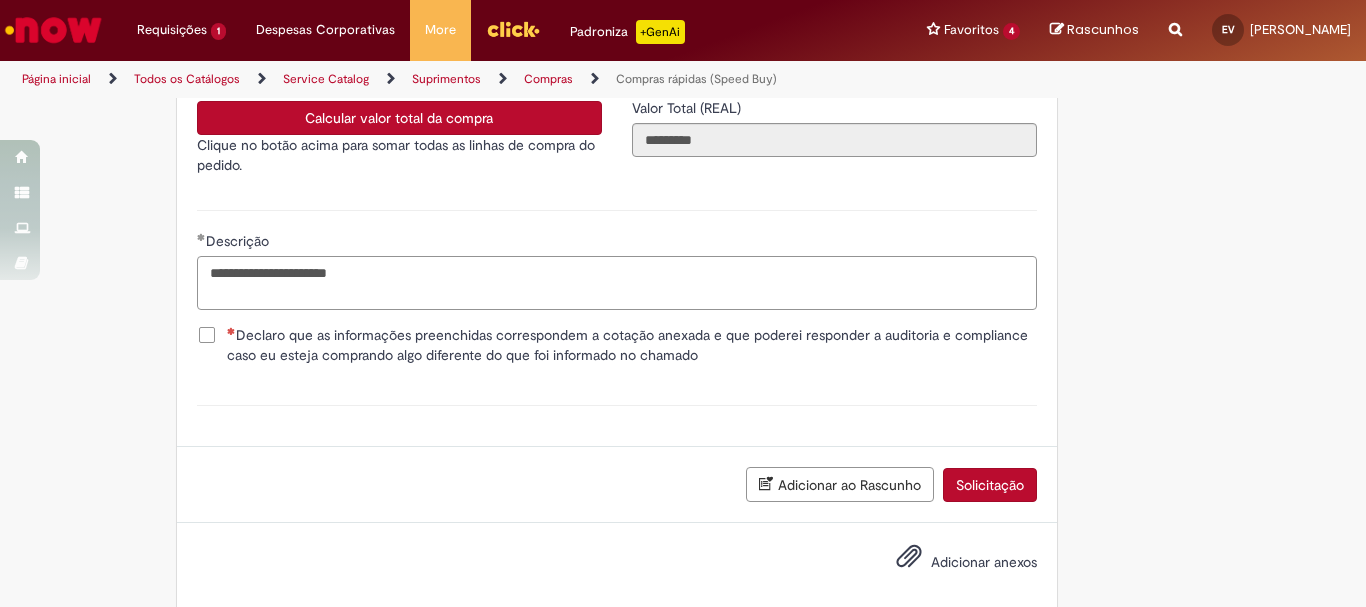 type on "**********" 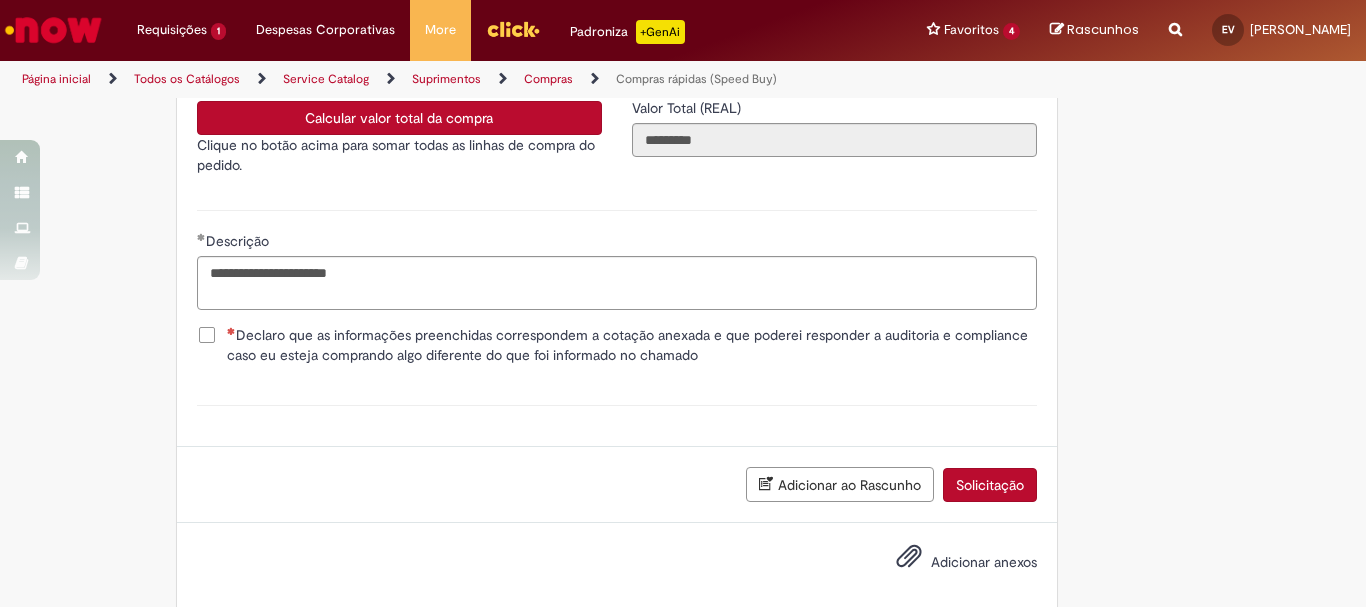 click on "Declaro que as informações preenchidas correspondem a cotação anexada e que poderei responder a auditoria e compliance caso eu esteja comprando algo diferente do que foi informado no chamado" at bounding box center [632, 345] 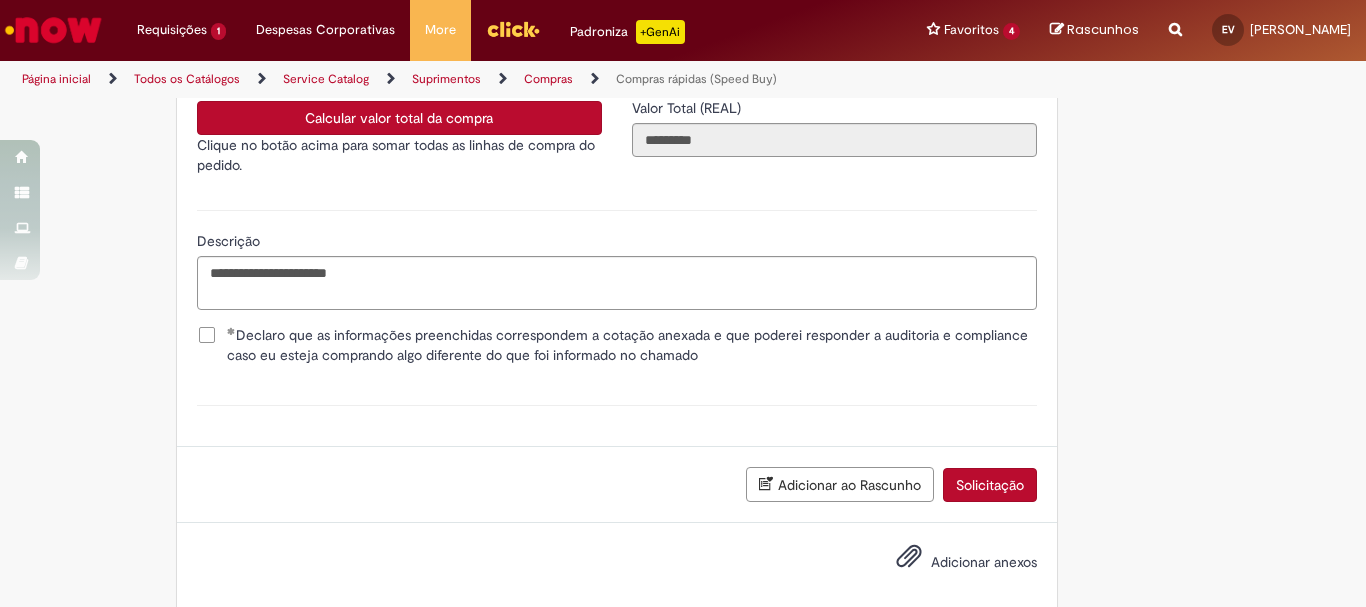 click on "Solicitação" at bounding box center [990, 485] 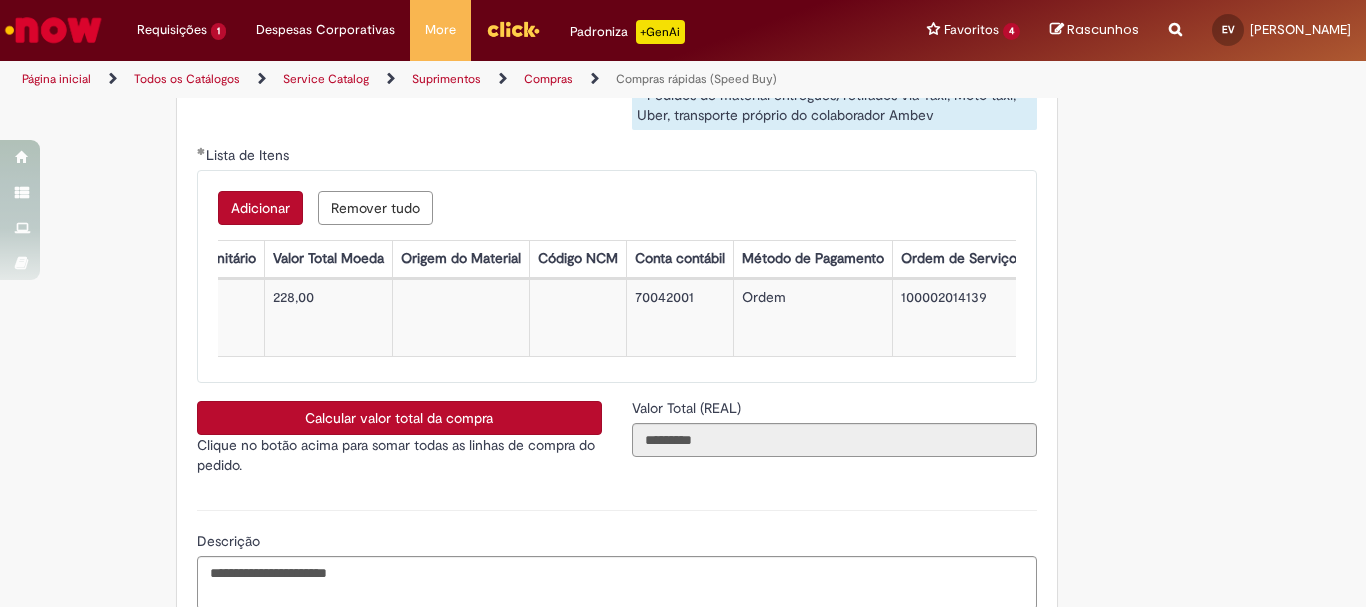scroll, scrollTop: 0, scrollLeft: 729, axis: horizontal 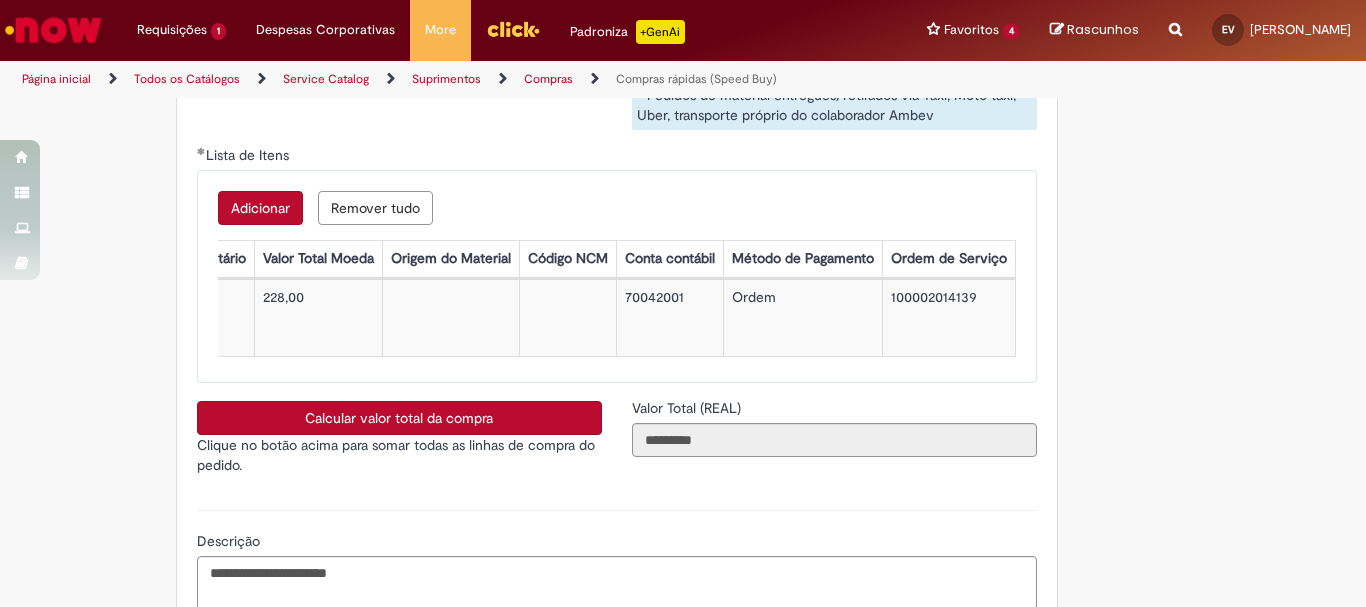 click on "Adicionar" at bounding box center [260, 208] 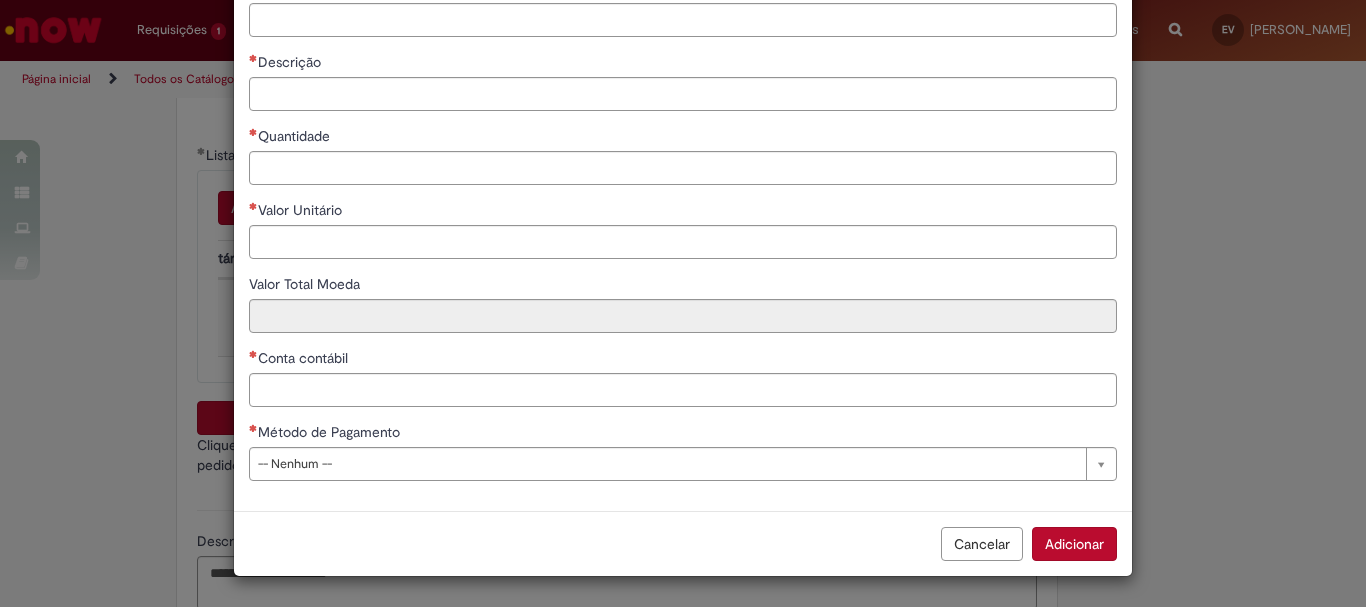 scroll, scrollTop: 0, scrollLeft: 0, axis: both 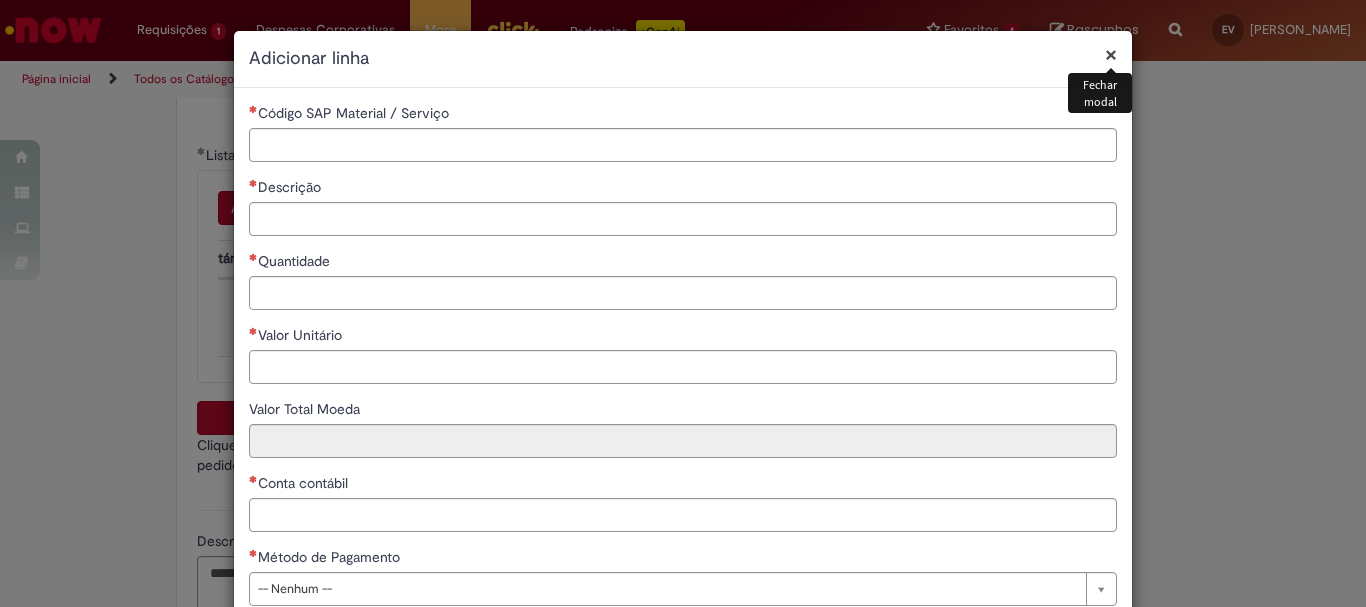 click on "×" at bounding box center [1111, 54] 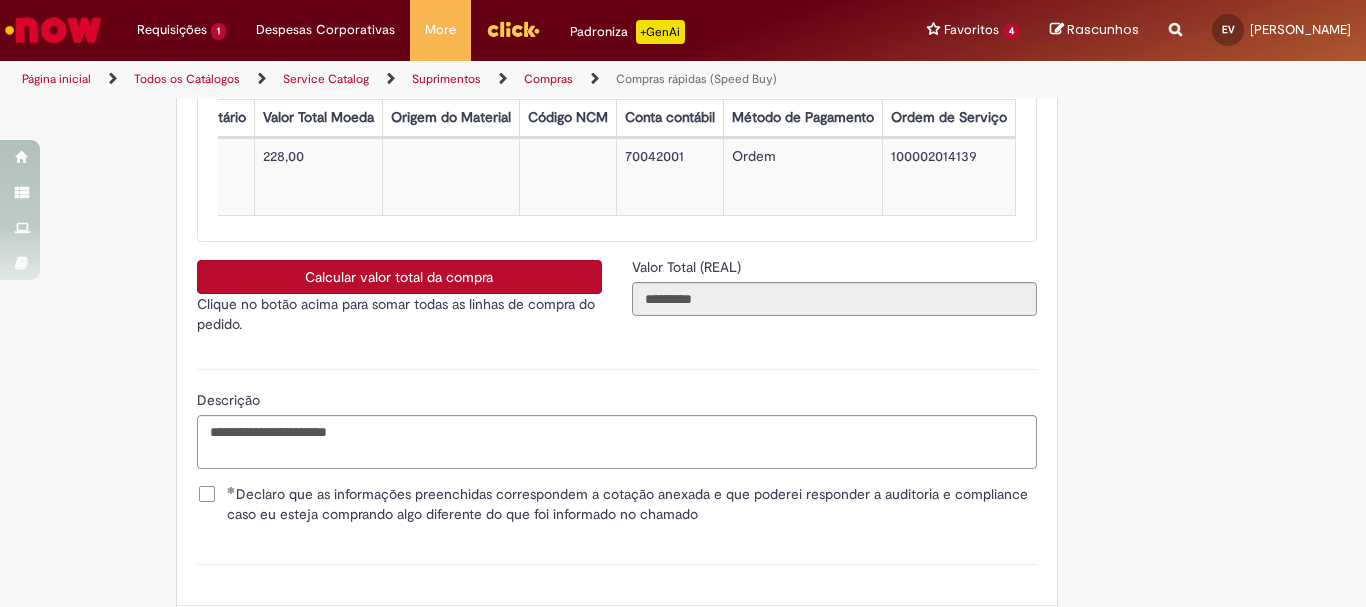 scroll, scrollTop: 3641, scrollLeft: 0, axis: vertical 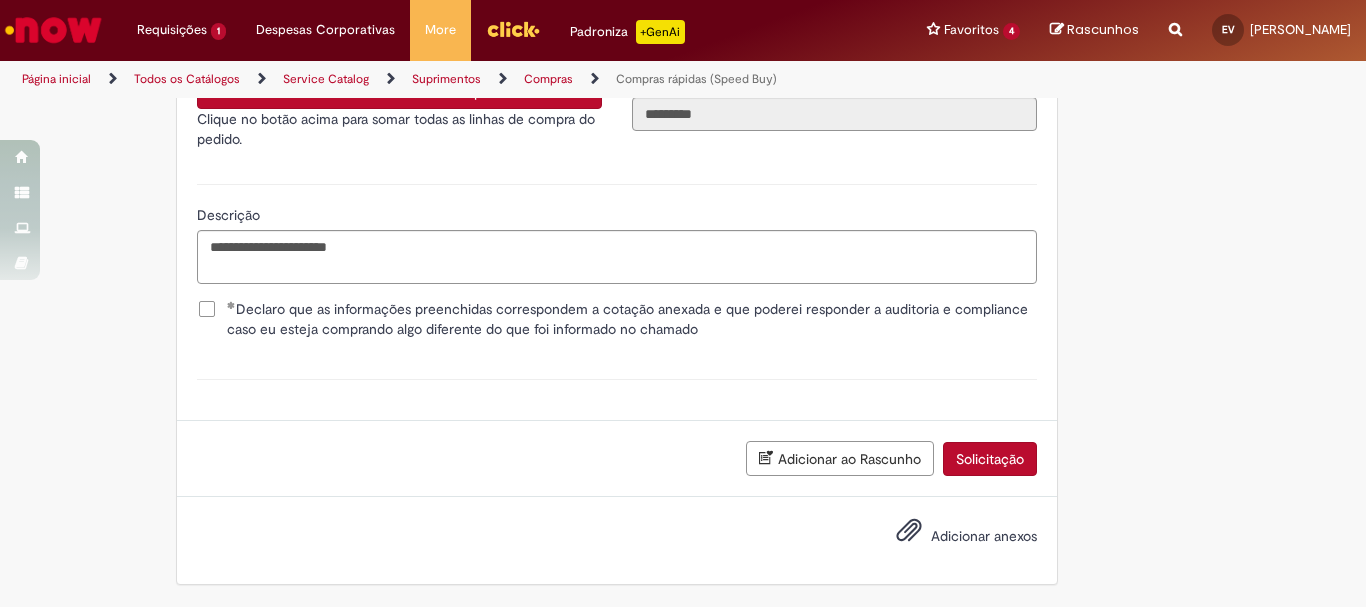 click on "Solicitação" at bounding box center (990, 459) 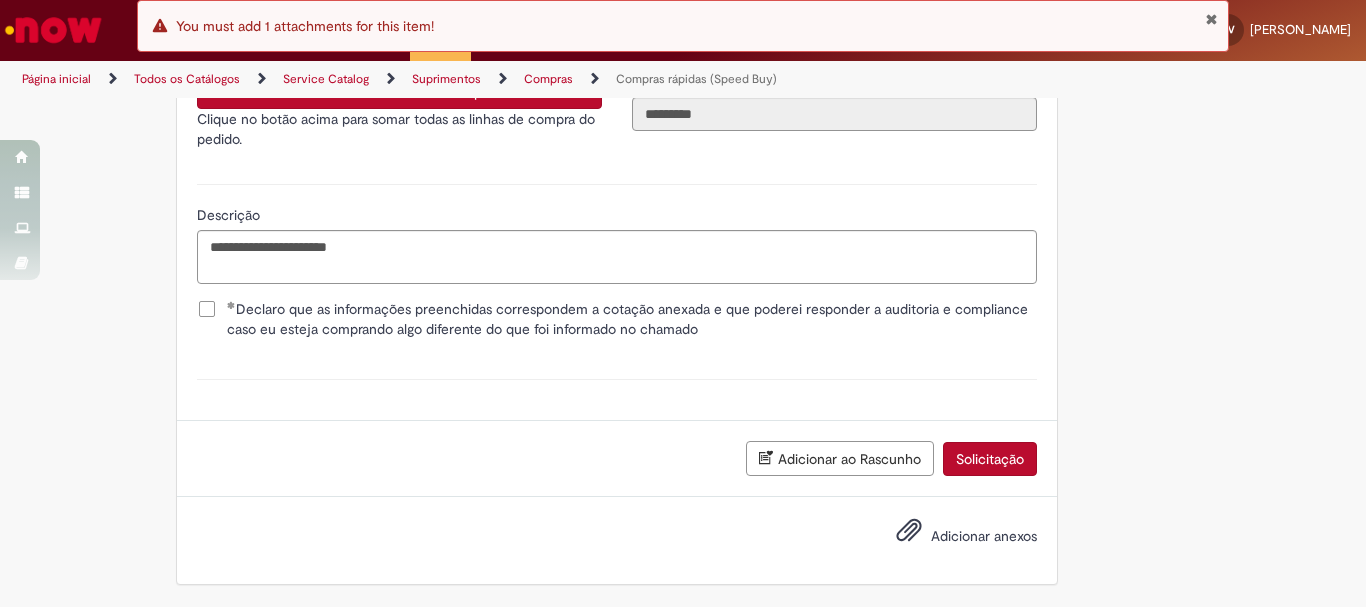 click on "Adicionar anexos" at bounding box center [984, 536] 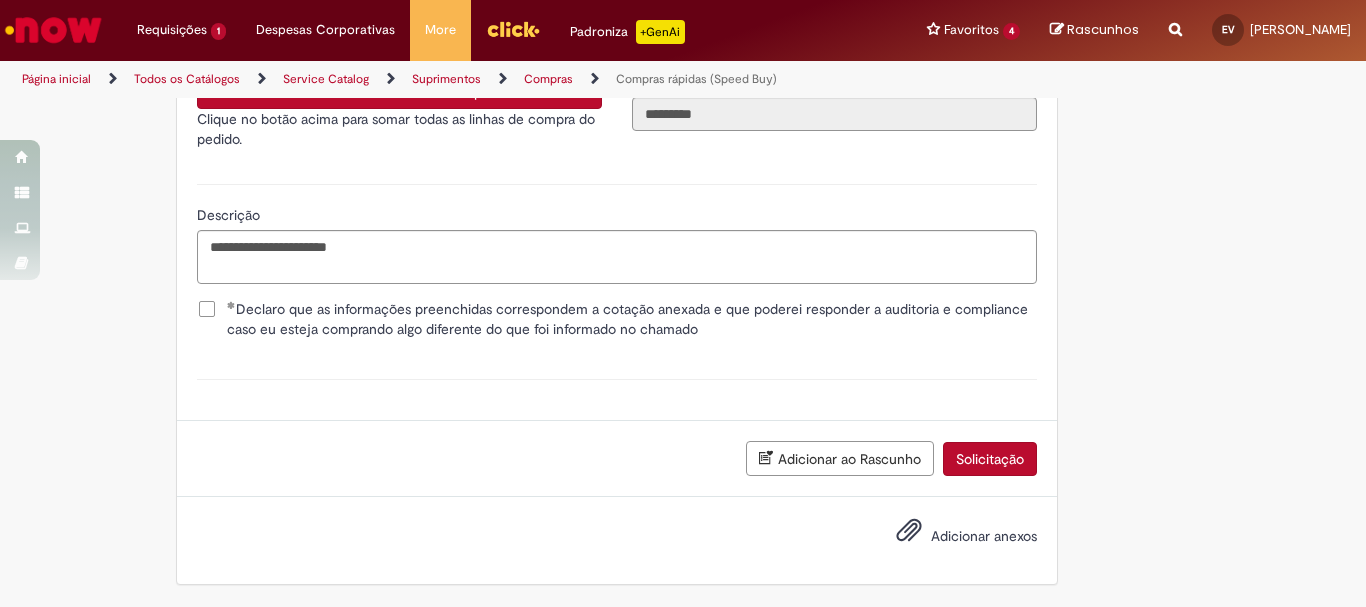 click on "Adicionar anexos" at bounding box center [952, 537] 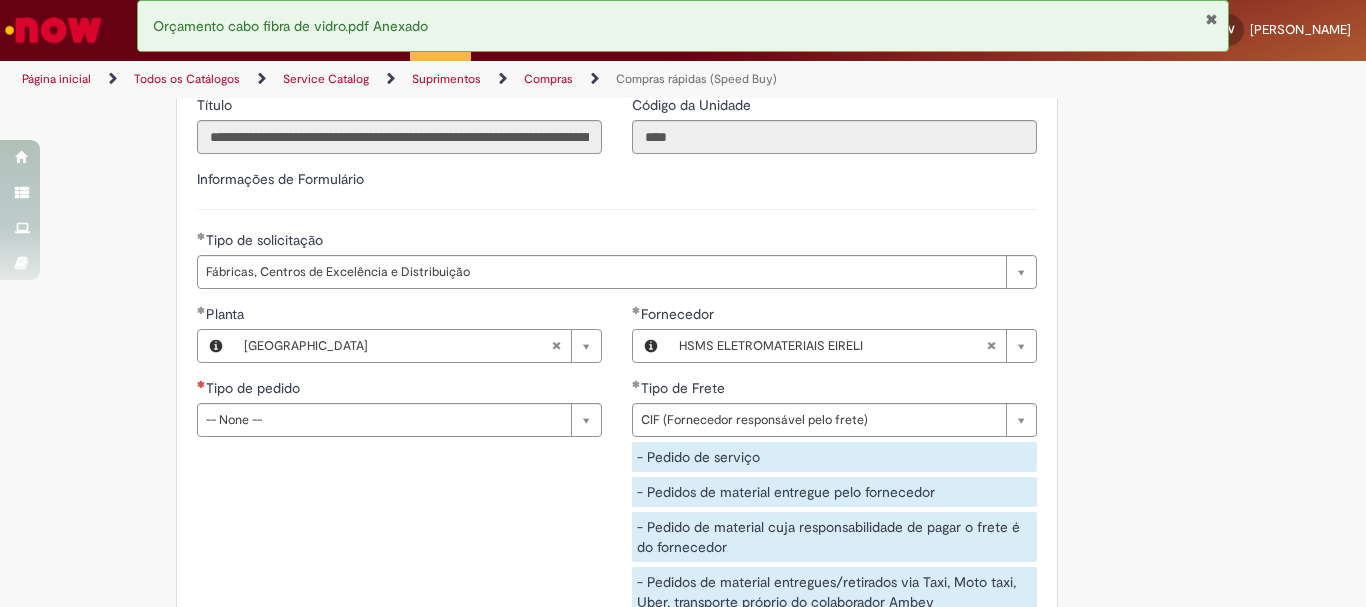 scroll, scrollTop: 2713, scrollLeft: 0, axis: vertical 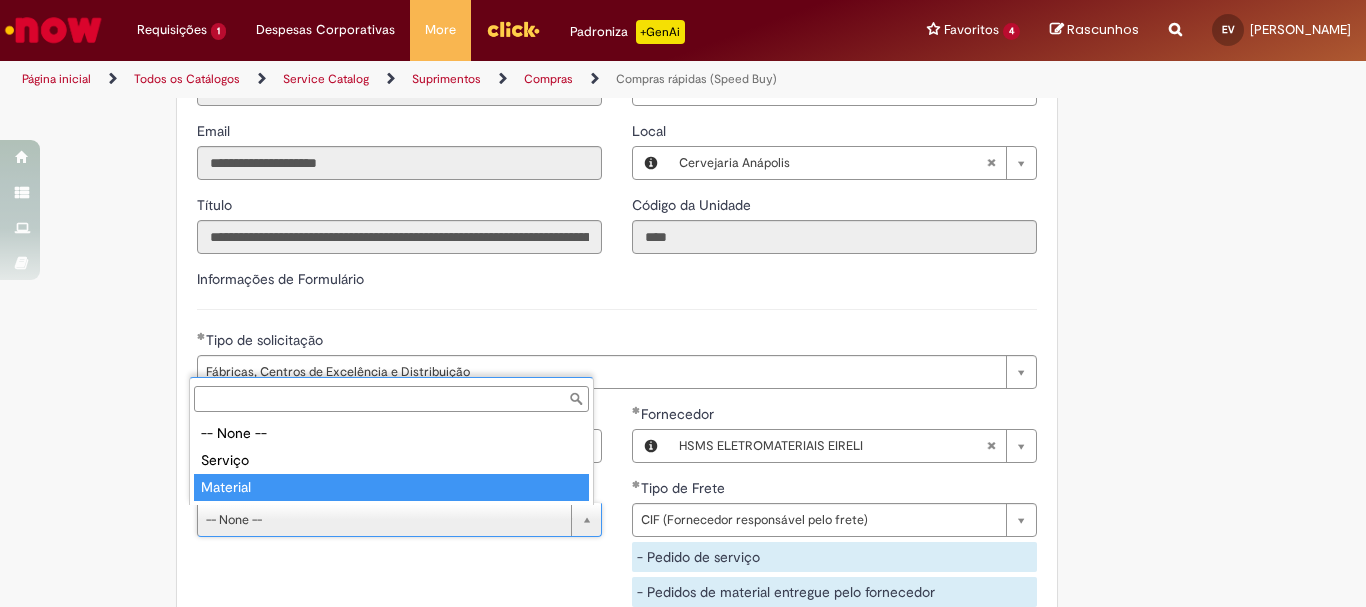 type on "********" 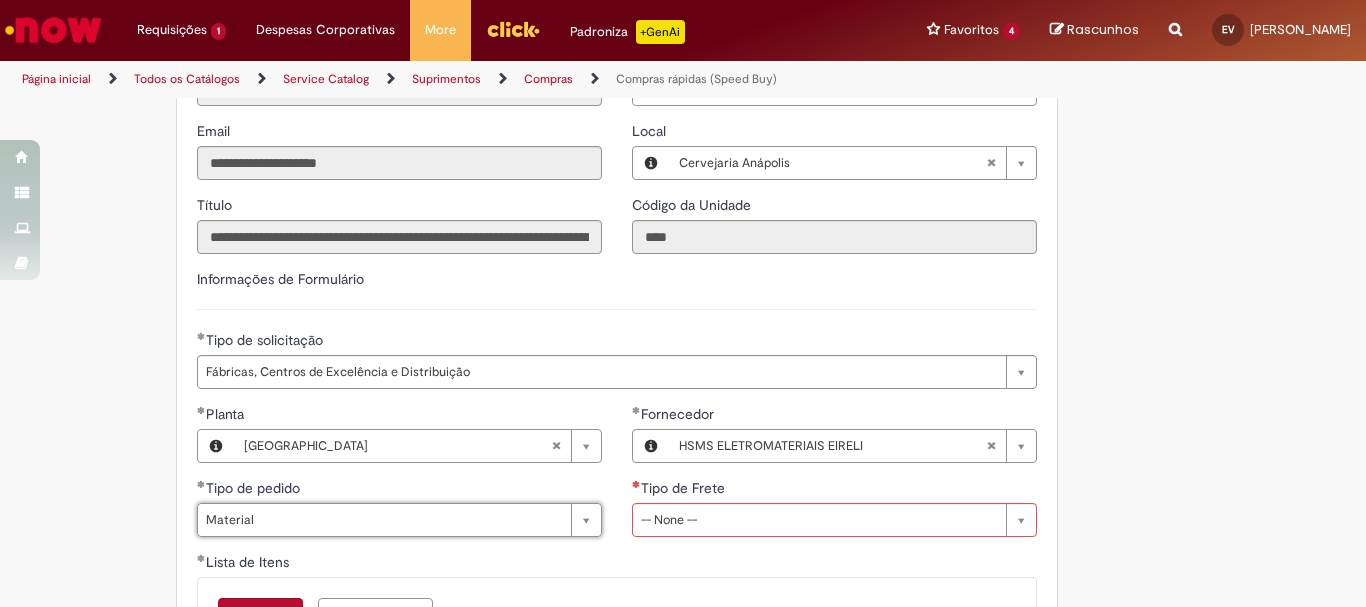 scroll, scrollTop: 2813, scrollLeft: 0, axis: vertical 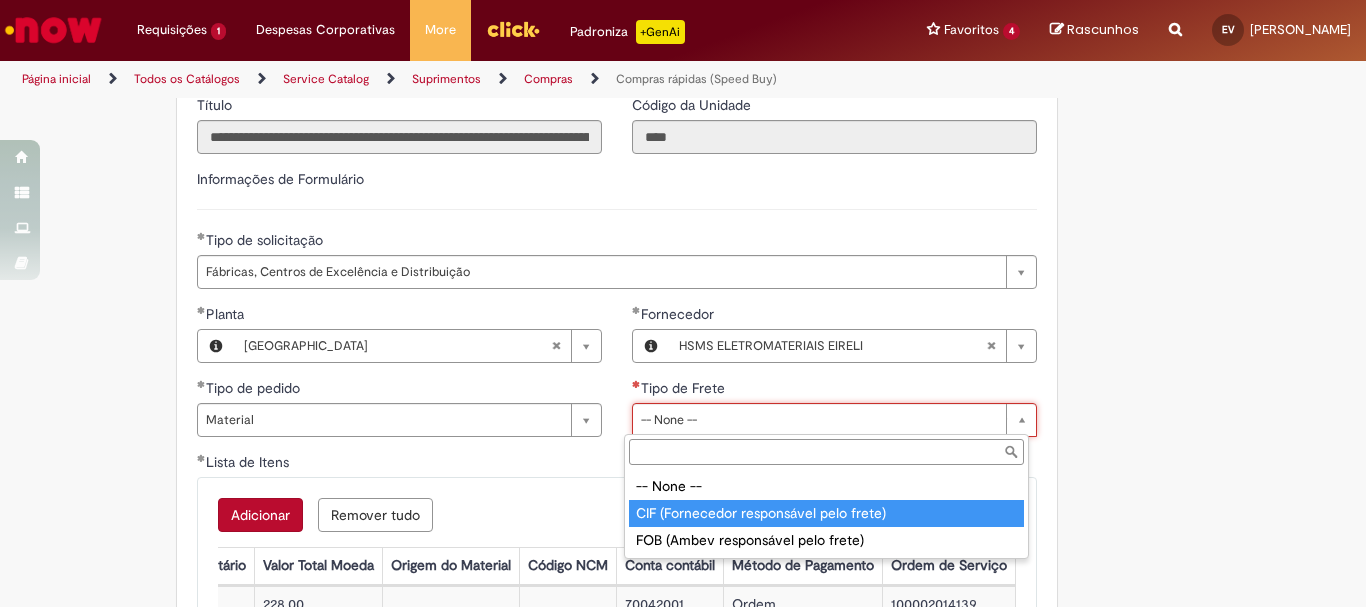 type on "**********" 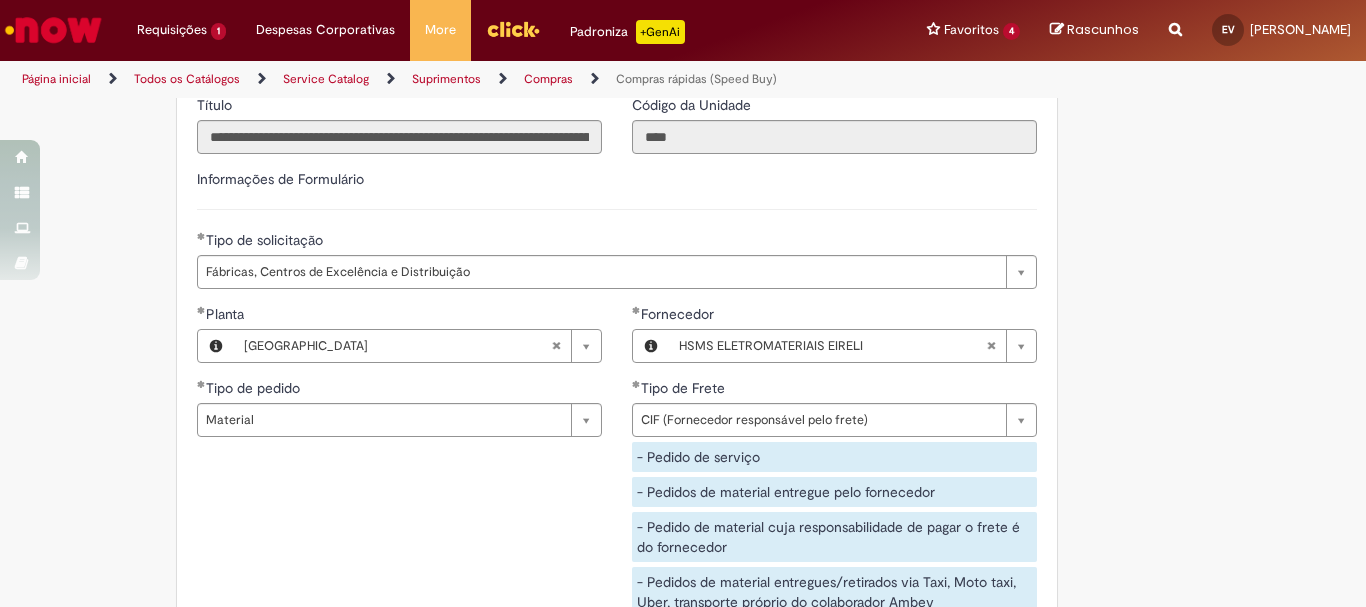 click on "Obrigatório um anexo.
Adicionar a Favoritos
Compras rápidas (Speed Buy)
Chamado destinado para a geração de pedido de compra de indiretos.
O Speed buy é a ferramenta oficial para a geração de pedidos de compra que atenda aos seguintes requisitos:
Compras de material e serviço indiretos
Compras inferiores a R$13.000 *
Compras com fornecedores nacionais
Compras de material sem contrato ativo no SAP para o centro solicitado
* Essa cota é referente ao tipo de solicitação padrão de Speed buy. Os chamados com cotas especiais podem possuir valores divergentes.
Regras de Utilização
No campo “Tipo de Solicitação” selecionar a opção correspondente a sua unidade de negócio.
Solicitação Padrão de Speed buy:
Fábricas, centros de Excelência e de Distribuição:  habilitado para todos usuários ambev
Ativos   de TI:" at bounding box center (683, -611) 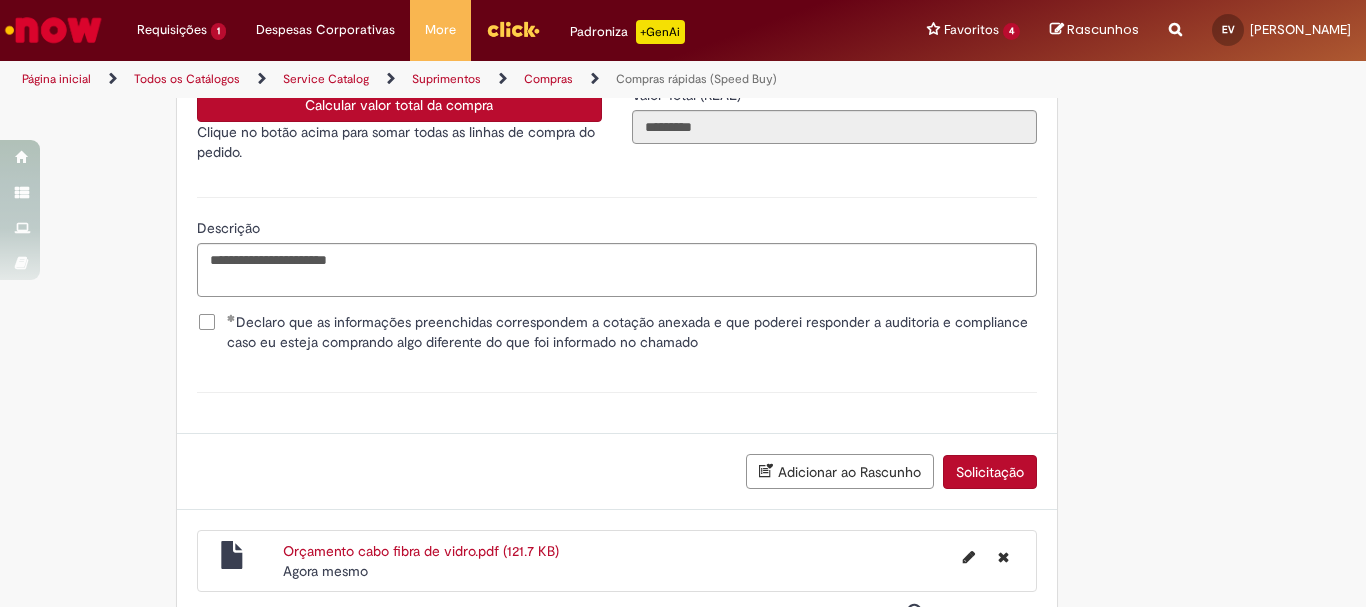 scroll, scrollTop: 3713, scrollLeft: 0, axis: vertical 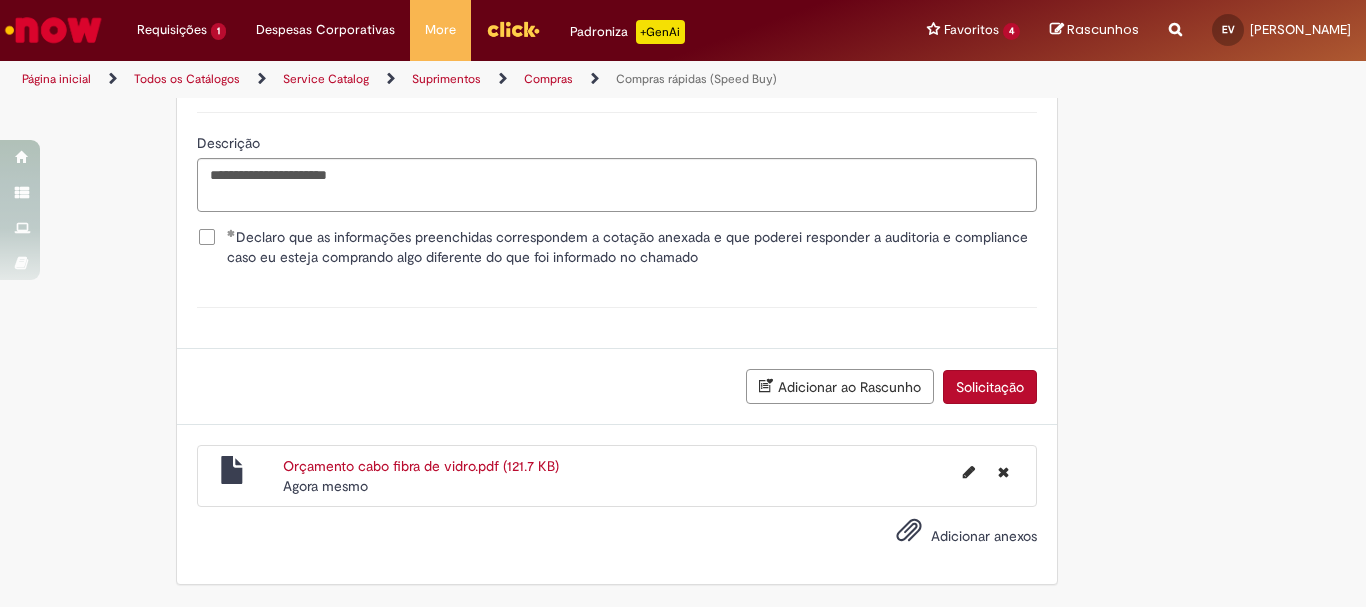 click on "Solicitação" at bounding box center [990, 387] 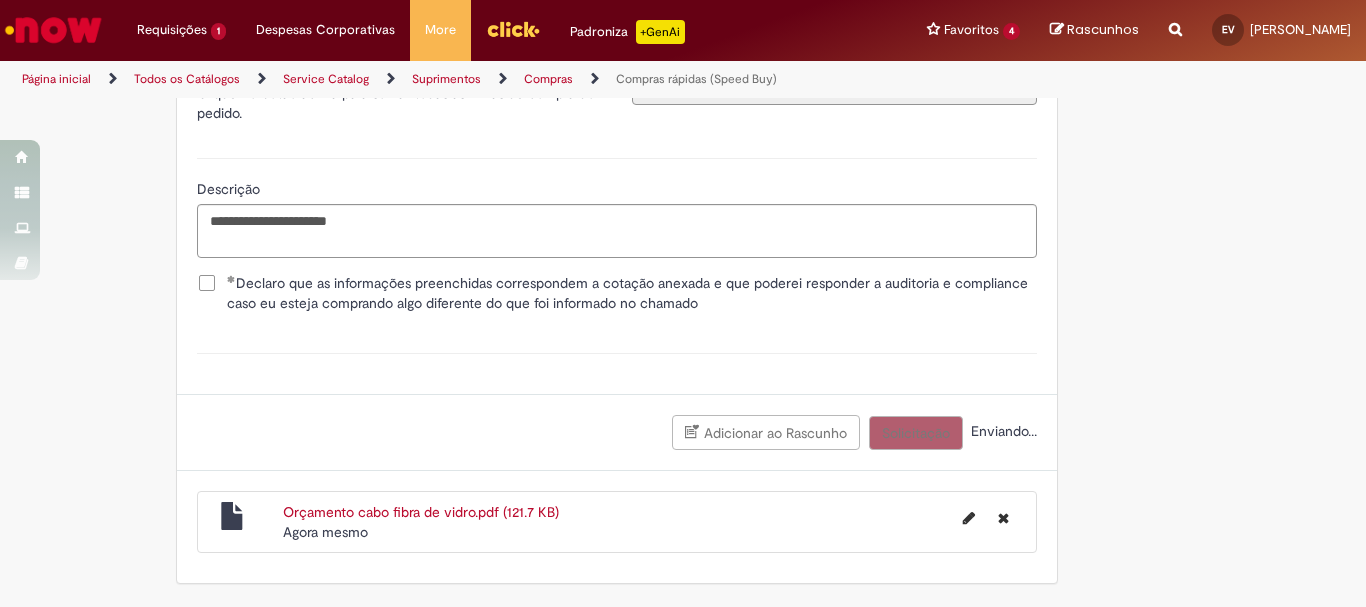scroll, scrollTop: 3667, scrollLeft: 0, axis: vertical 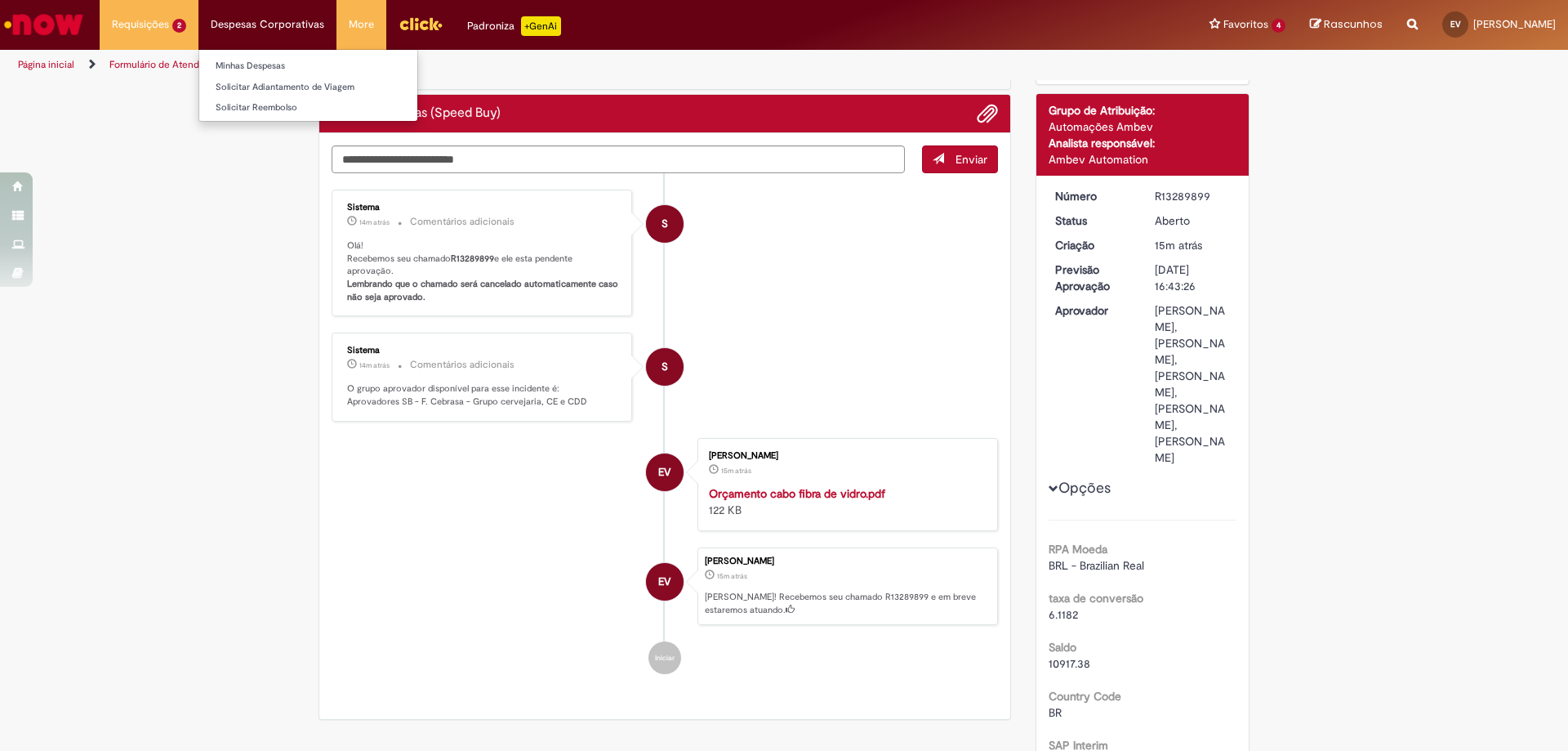 click on "Despesas Corporativas
Minhas Despesas
Solicitar Adiantamento de Viagem
Solicitar Reembolso" at bounding box center [149, 25] 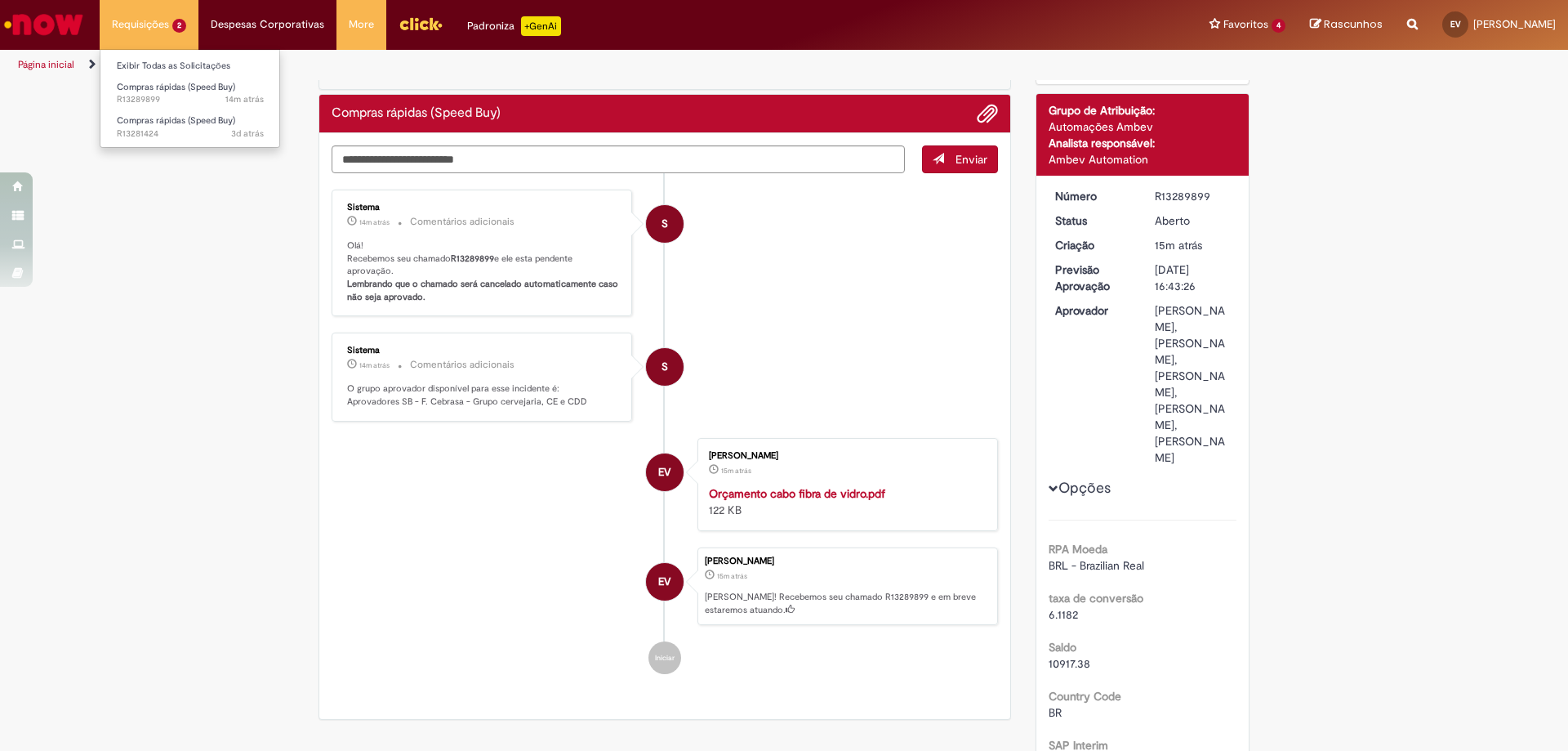 click on "Requisições   2
Exibir Todas as Solicitações
Compras rápidas (Speed Buy)
14m atrás 14 minutos atrás  R13289899
Compras rápidas (Speed Buy)
3d atrás 3 dias atrás  R13281424" at bounding box center (149, 25) 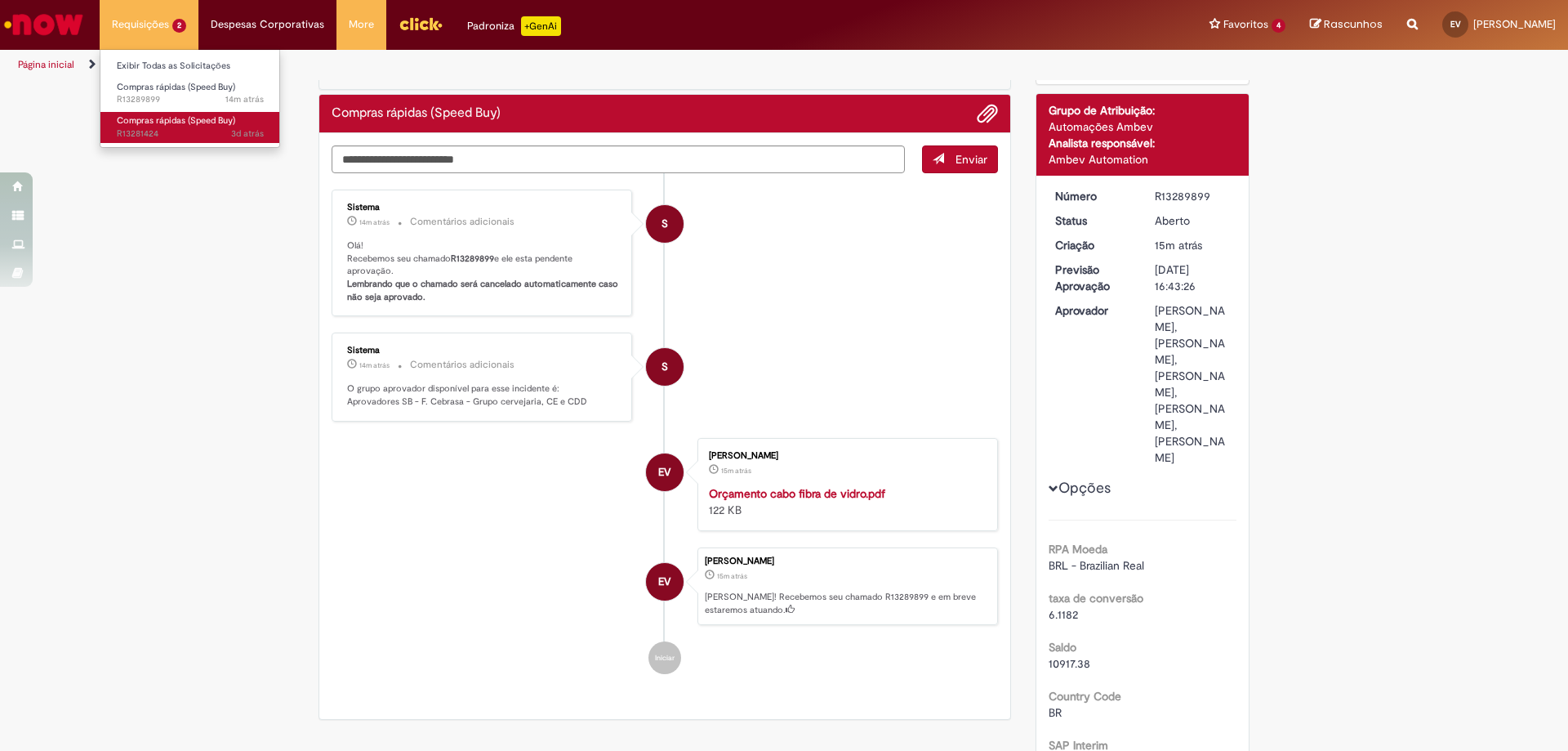 click on "3d atrás 3 dias atrás  R13281424" at bounding box center (190, 134) 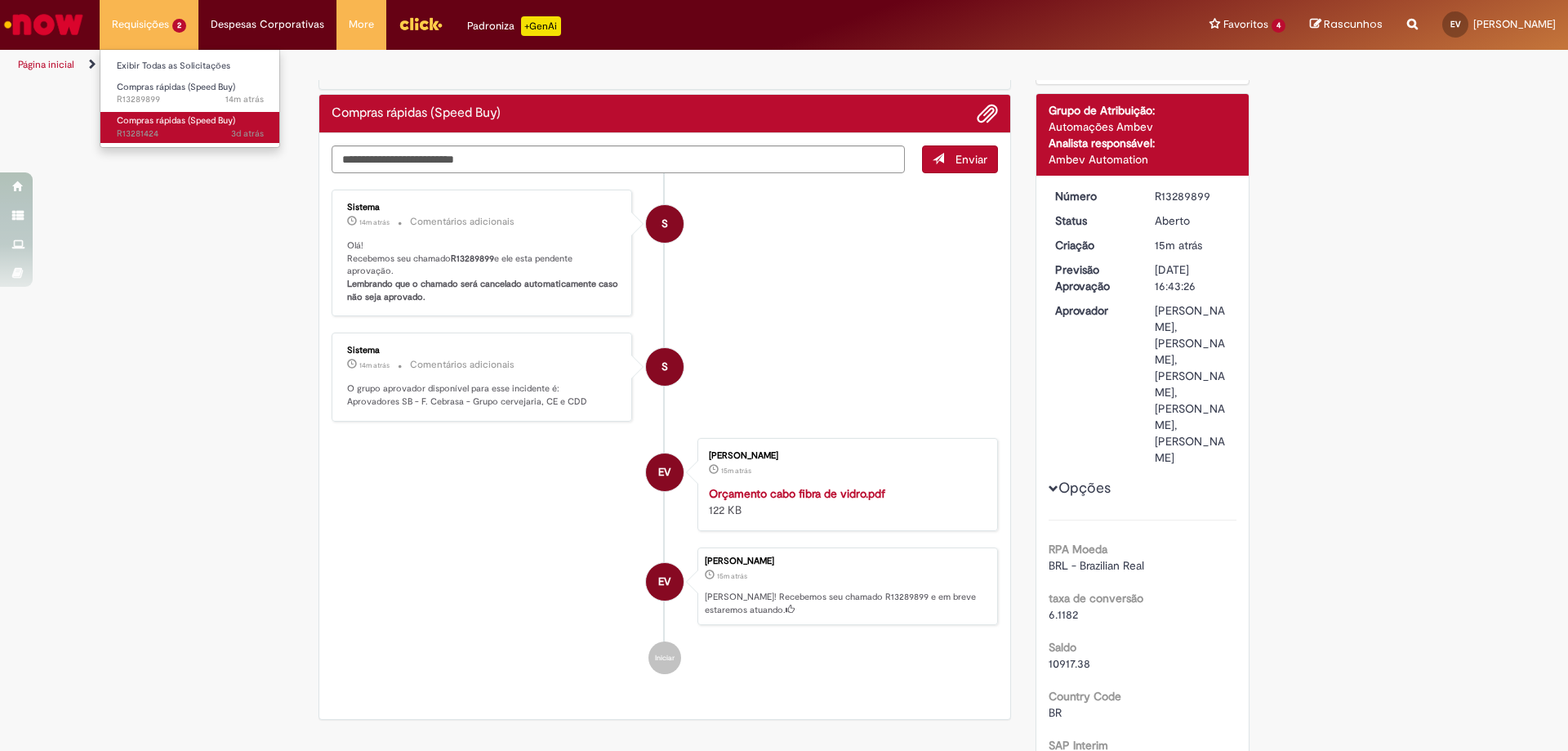 click on "3d atrás 3 dias atrás  R13281424" at bounding box center (190, 134) 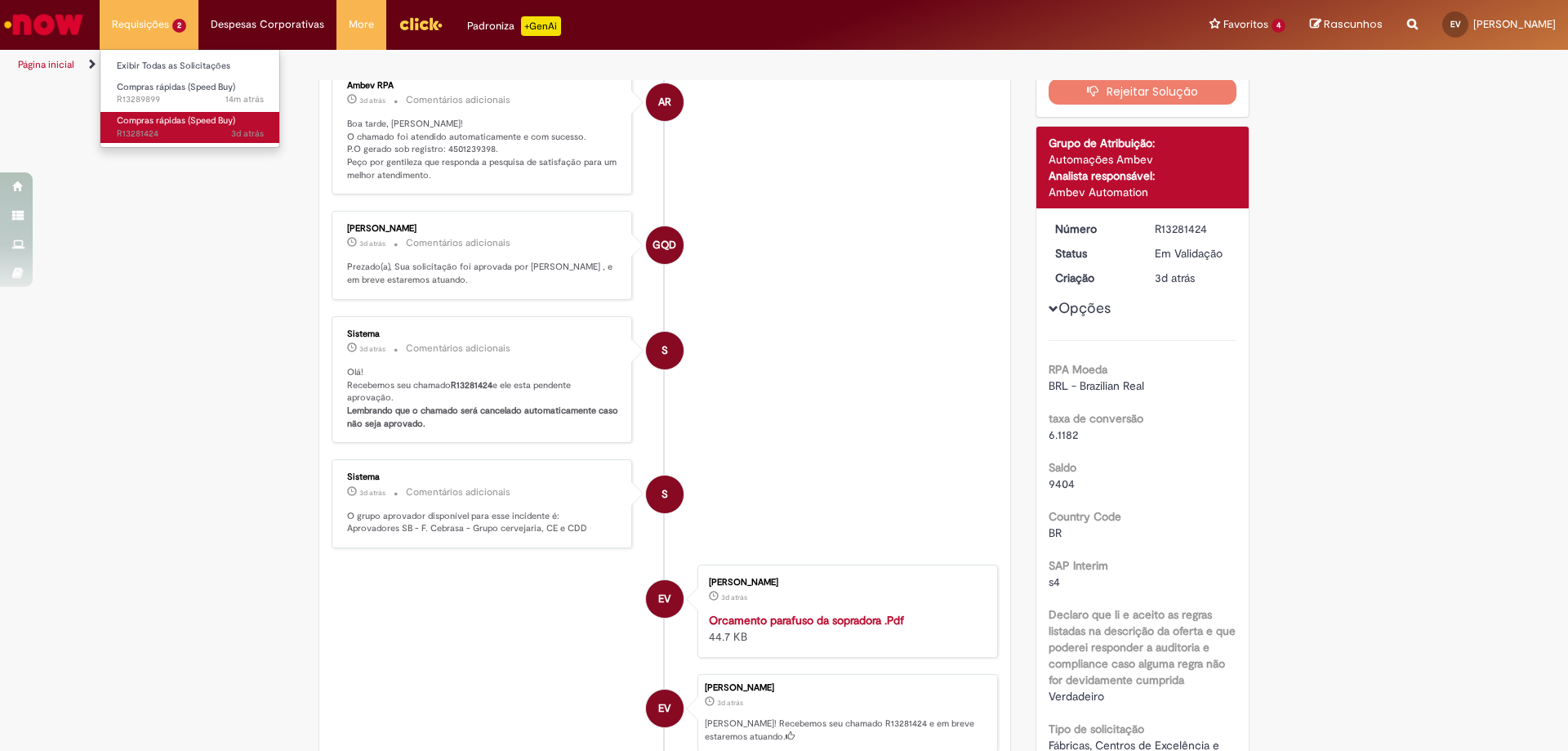 scroll, scrollTop: 0, scrollLeft: 0, axis: both 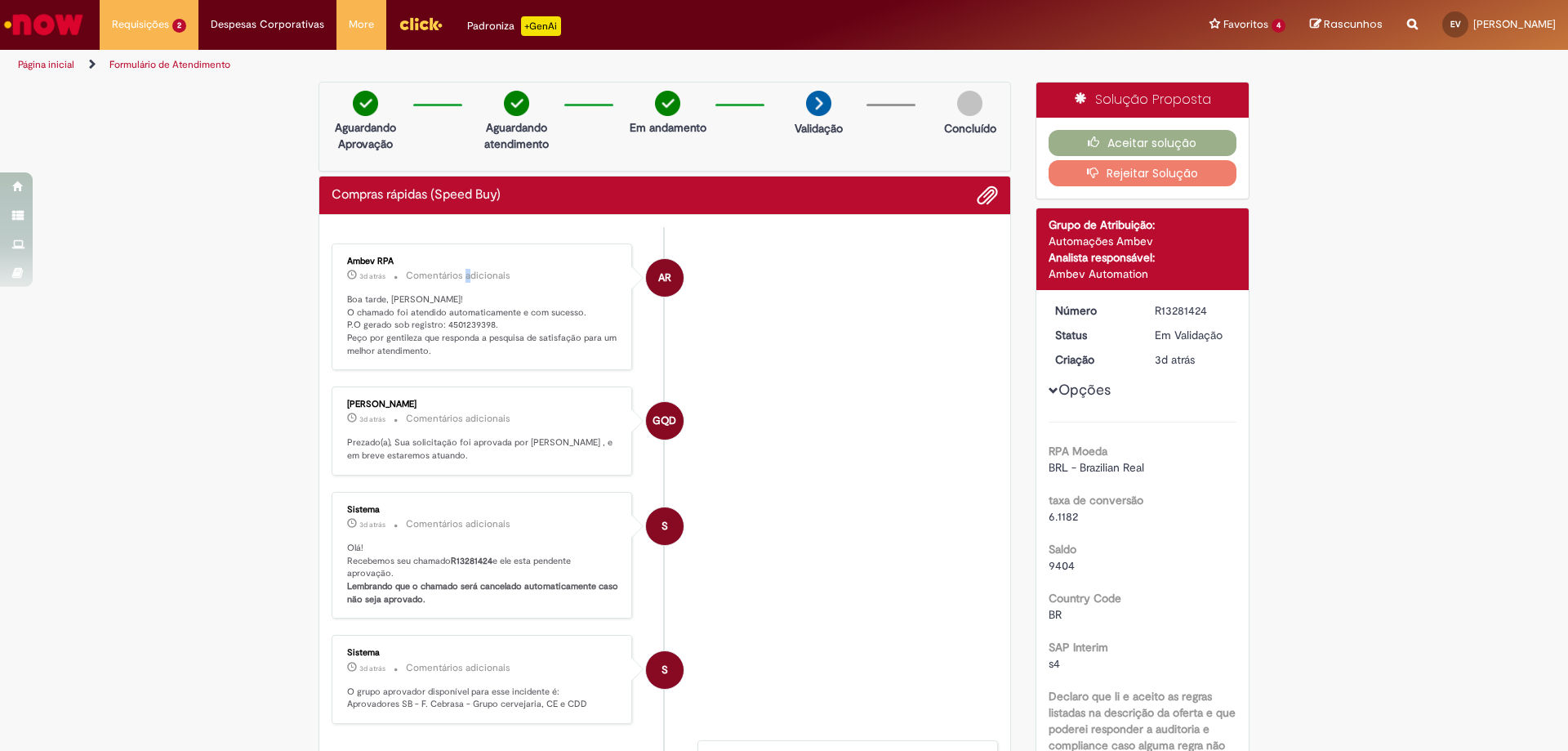 click on "Comentários adicionais" at bounding box center [458, 275] 